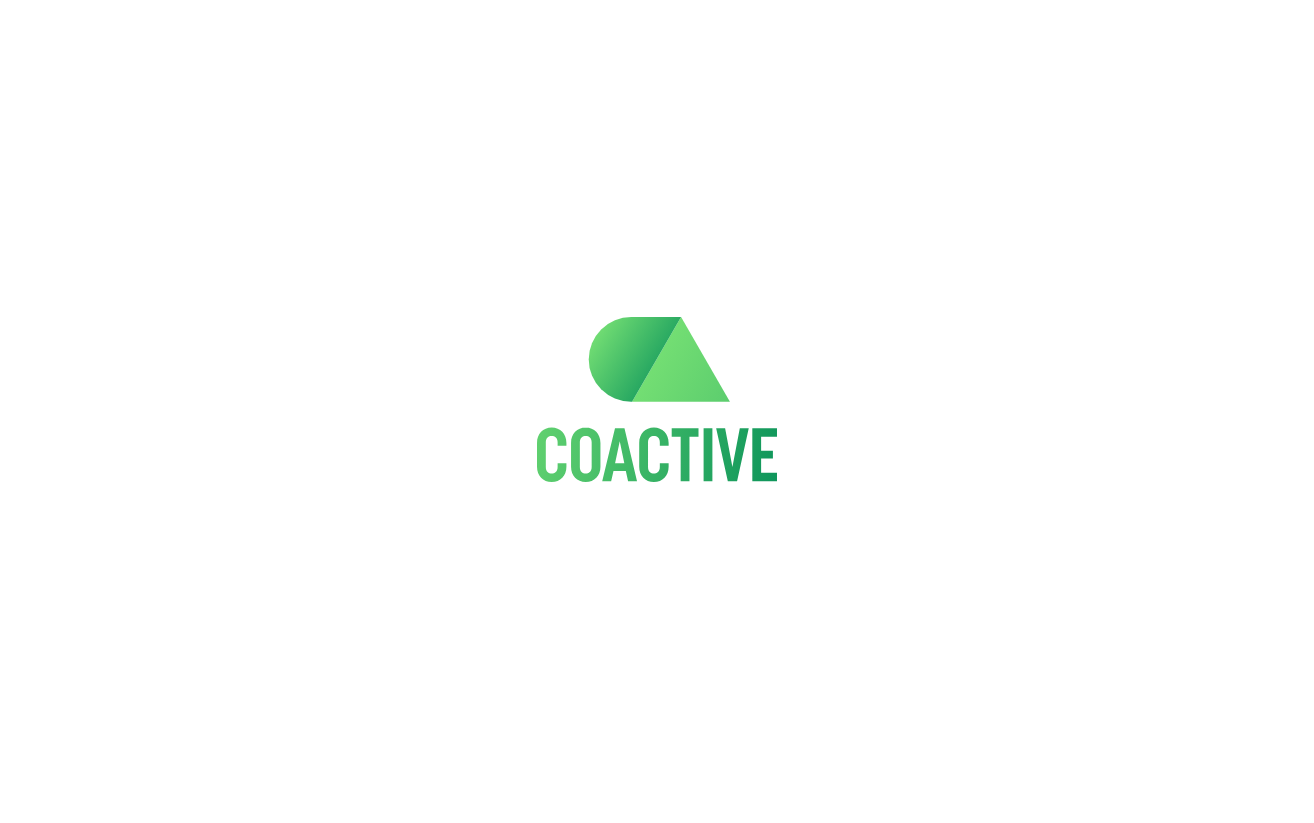 scroll, scrollTop: 0, scrollLeft: 0, axis: both 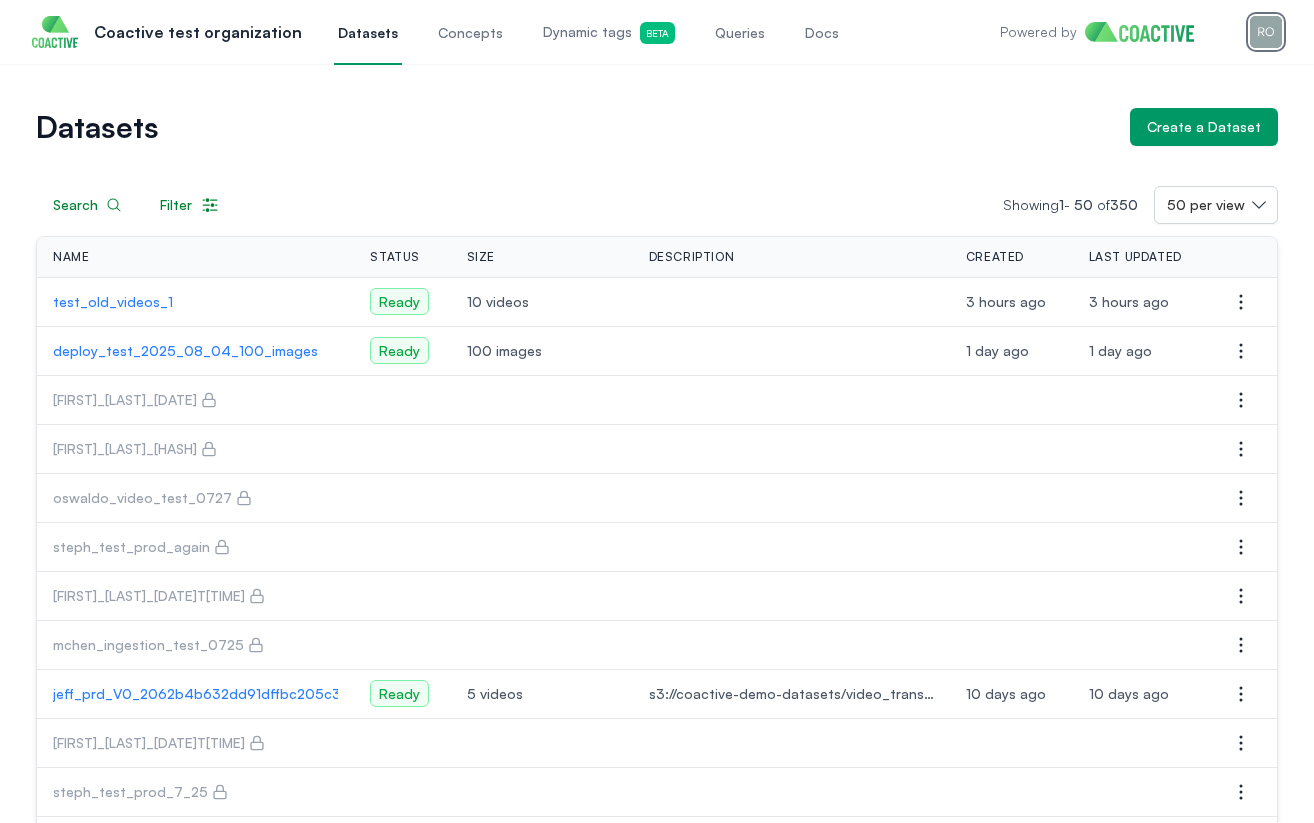 click at bounding box center (1266, 32) 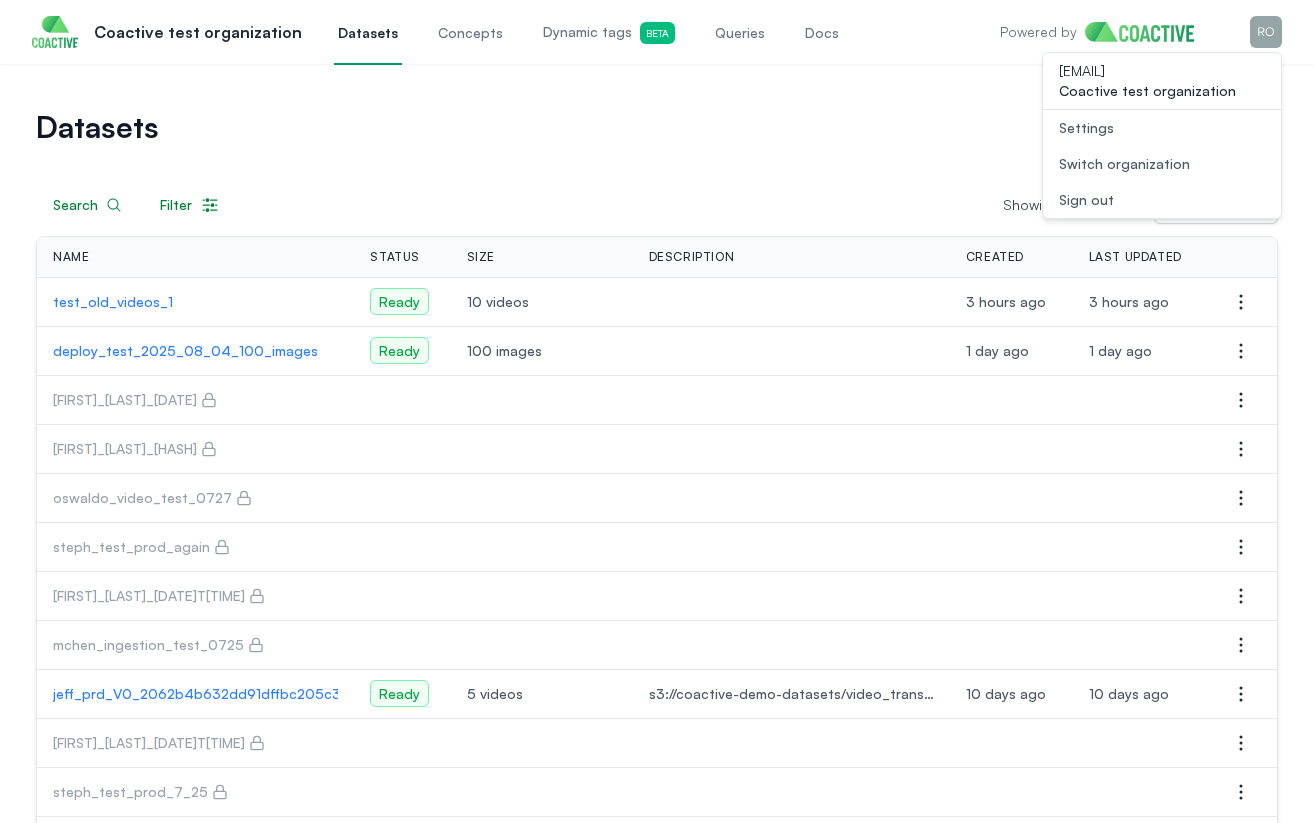 click on "Switch organization" at bounding box center [1124, 164] 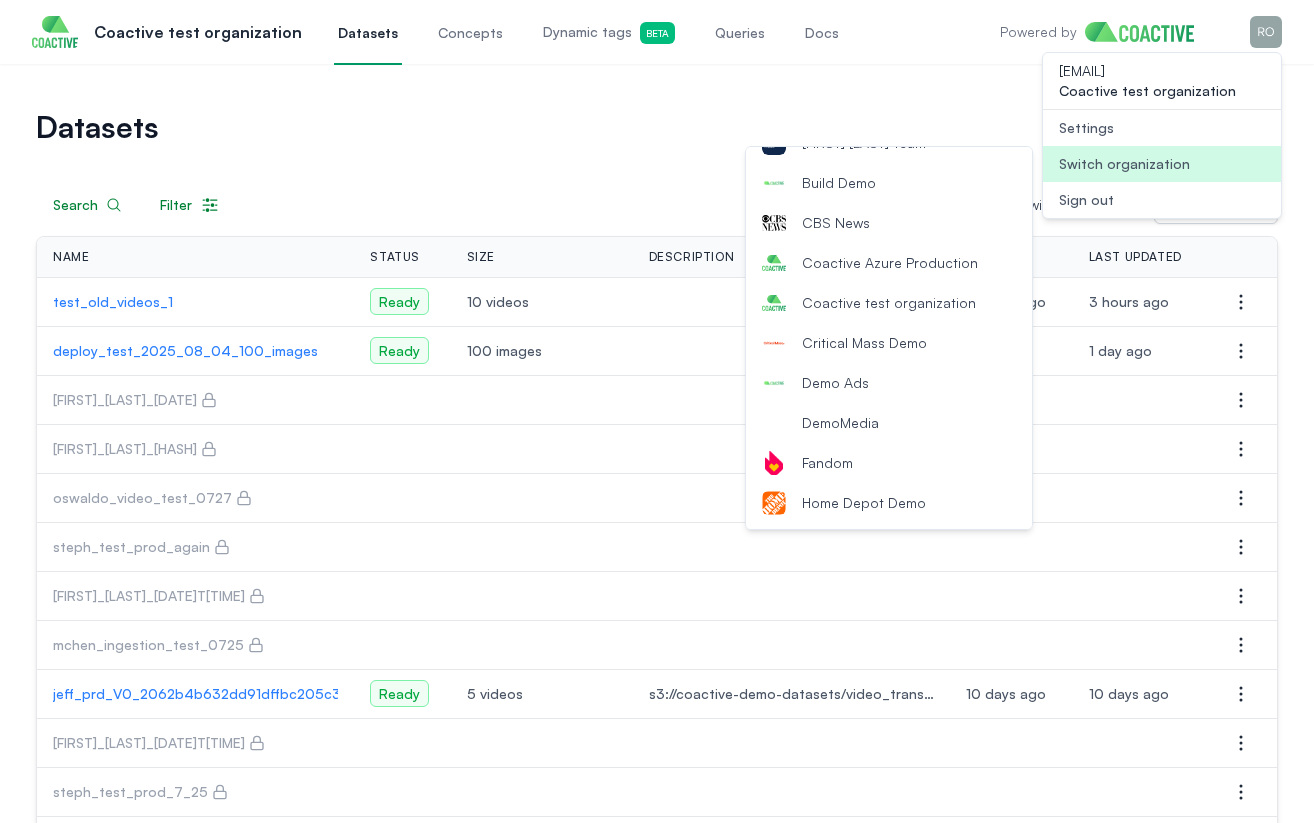 scroll, scrollTop: 110, scrollLeft: 0, axis: vertical 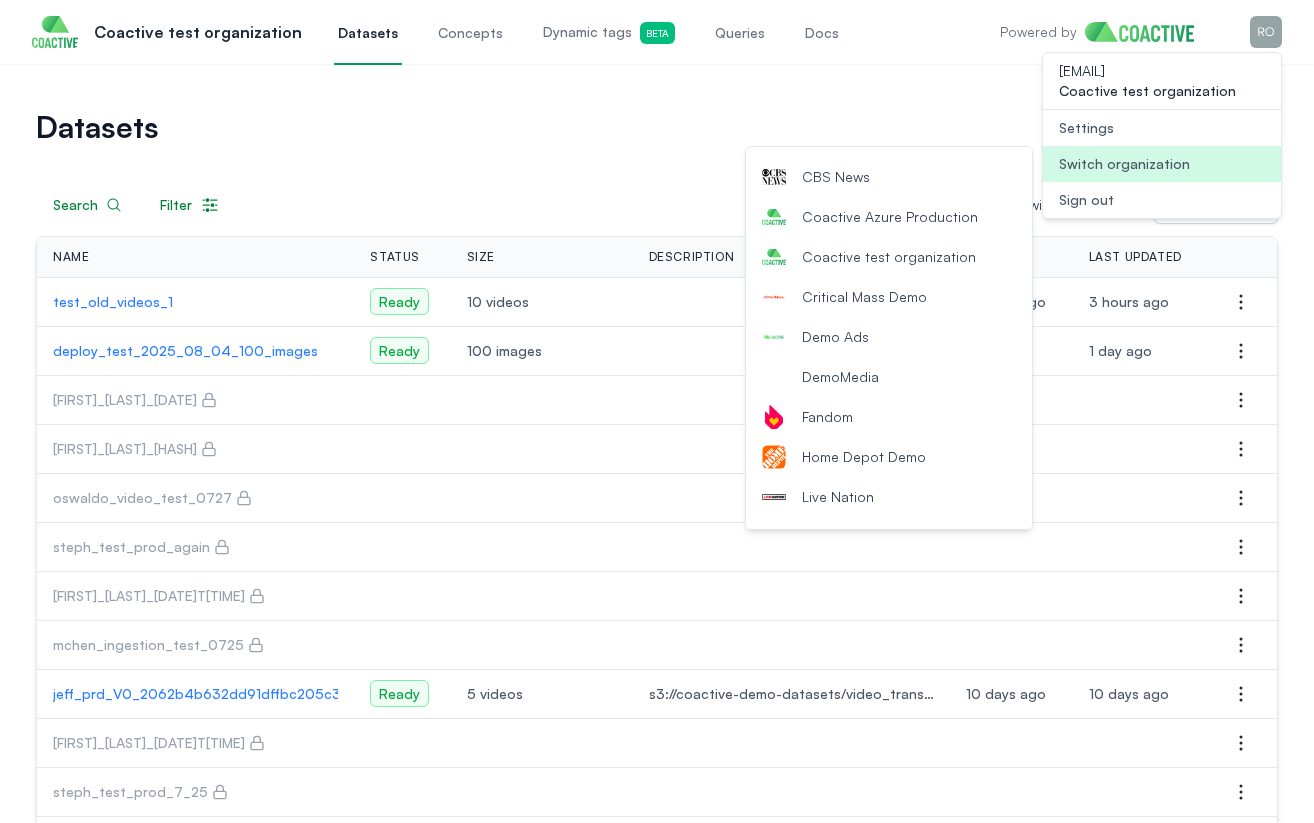 click on "DemoMedia" at bounding box center [840, 377] 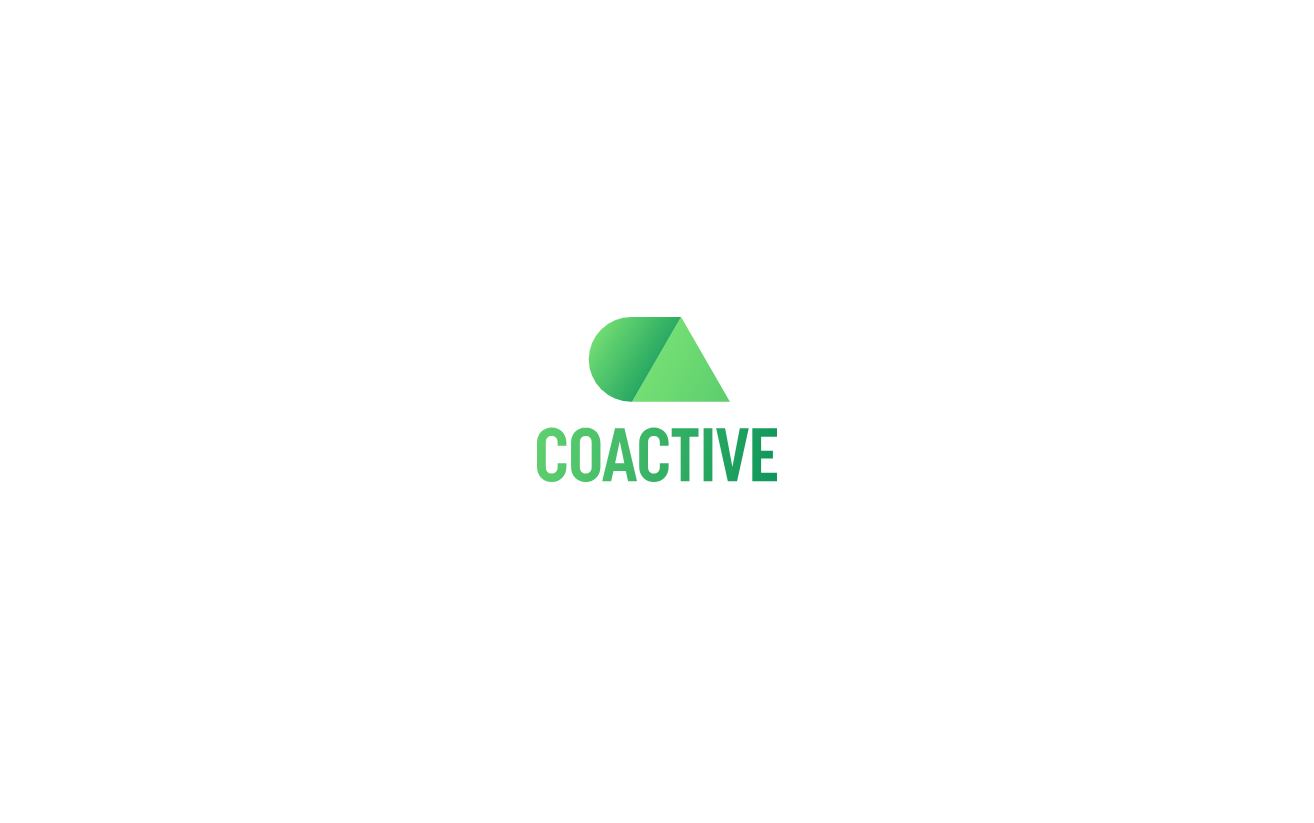 scroll, scrollTop: 0, scrollLeft: 0, axis: both 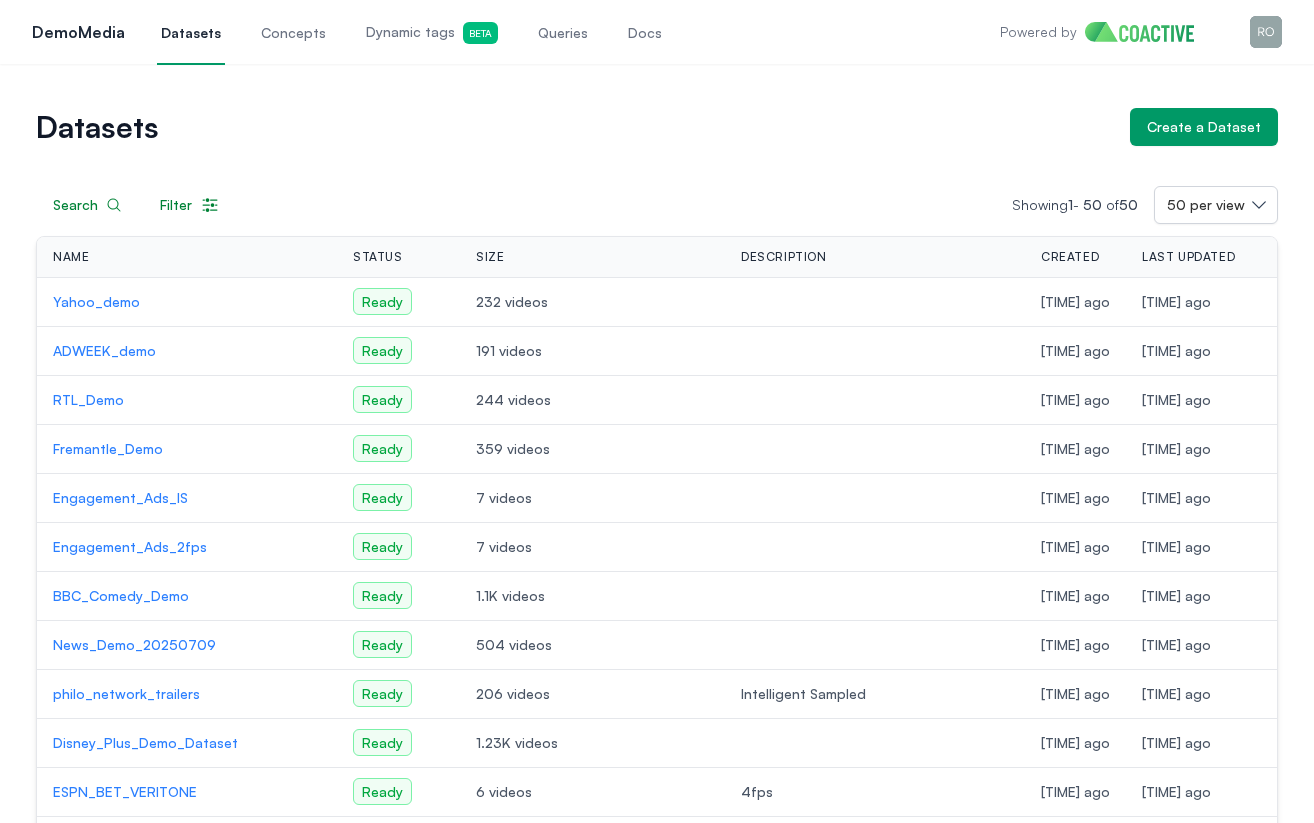 click on "Yahoo_demo" at bounding box center (187, 302) 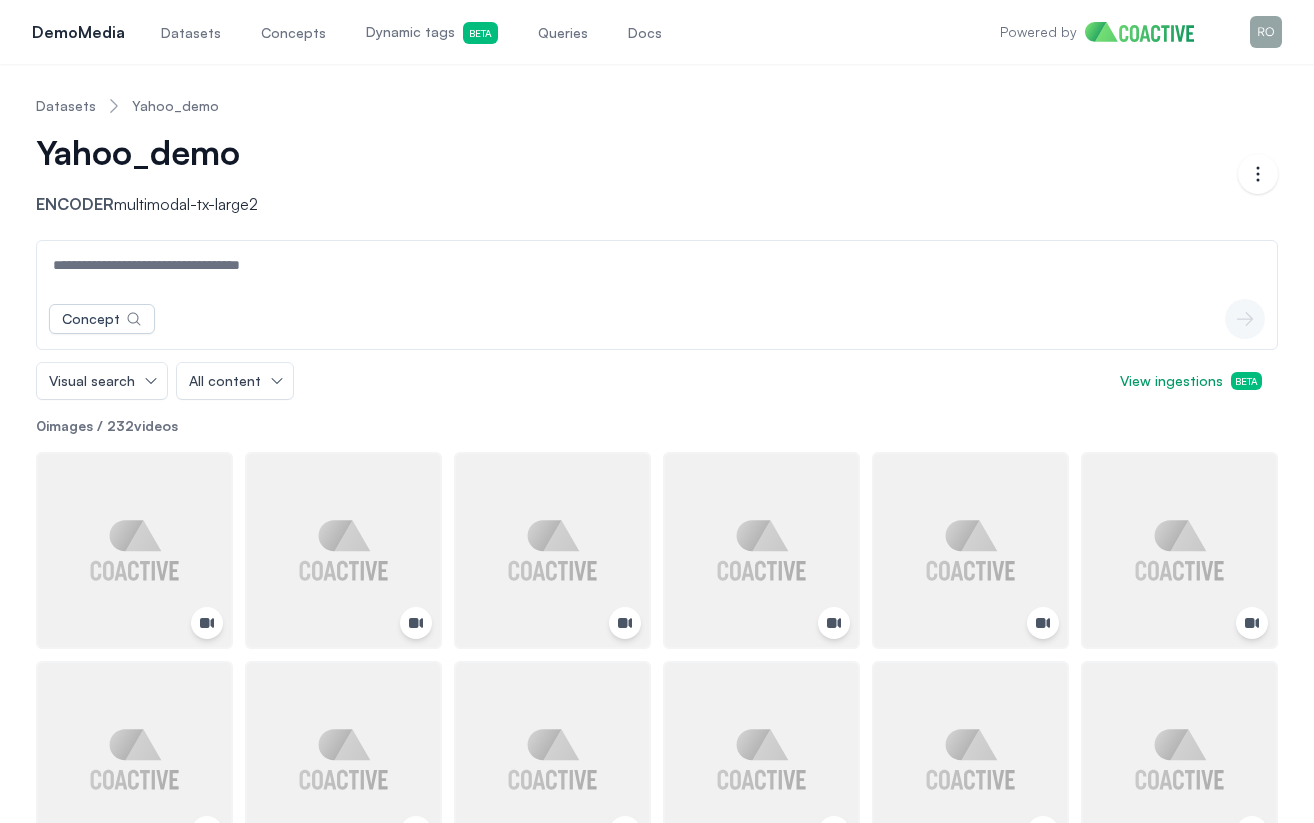click at bounding box center [657, 265] 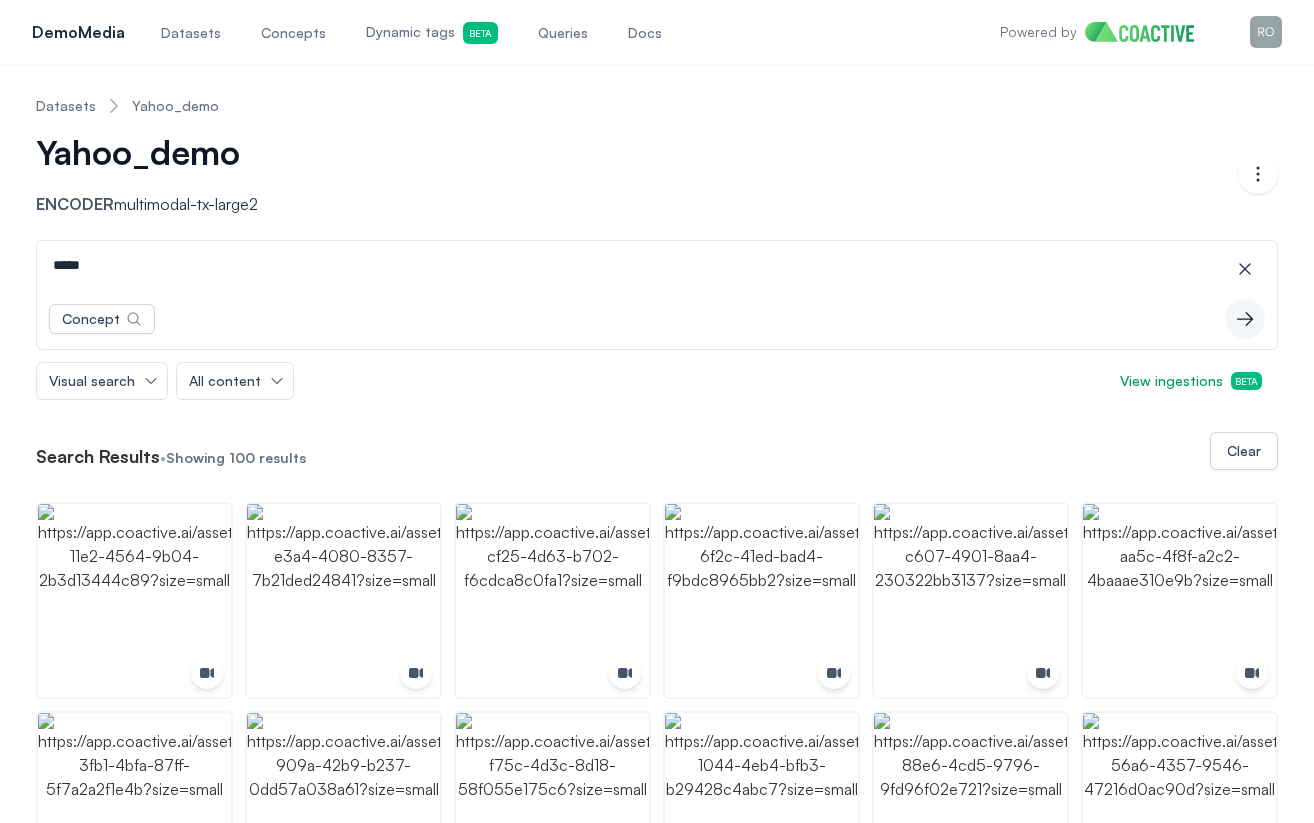 click on "*****" at bounding box center (657, 265) 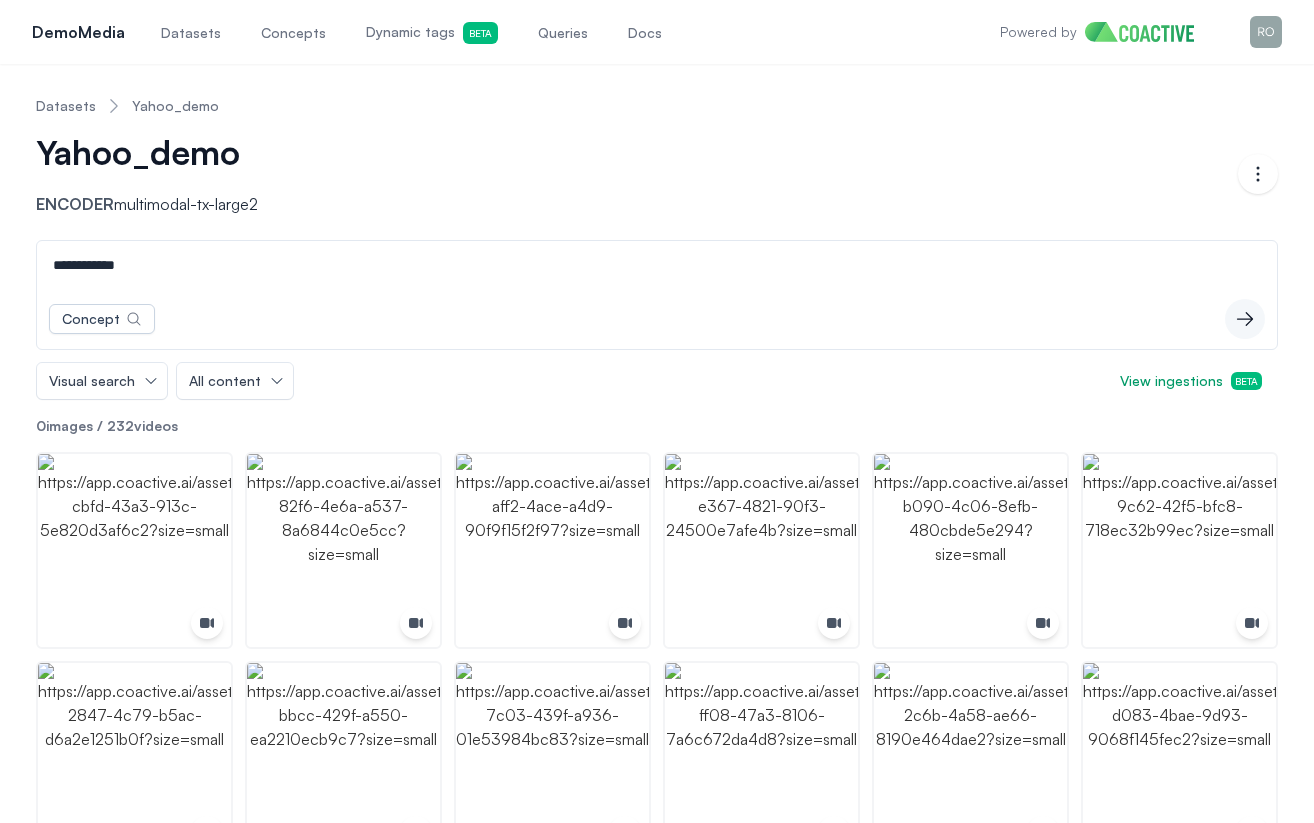 type on "**********" 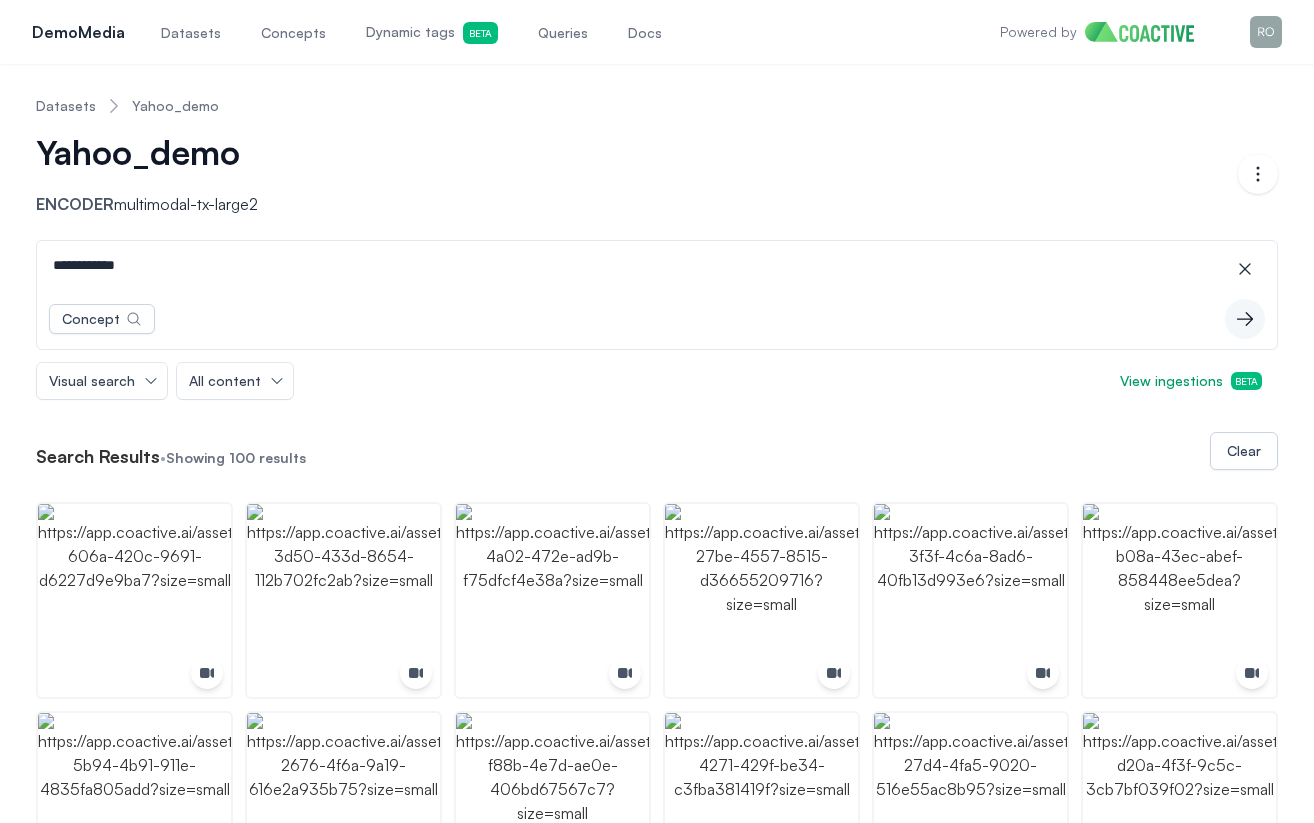 click on "Datasets" at bounding box center (191, 33) 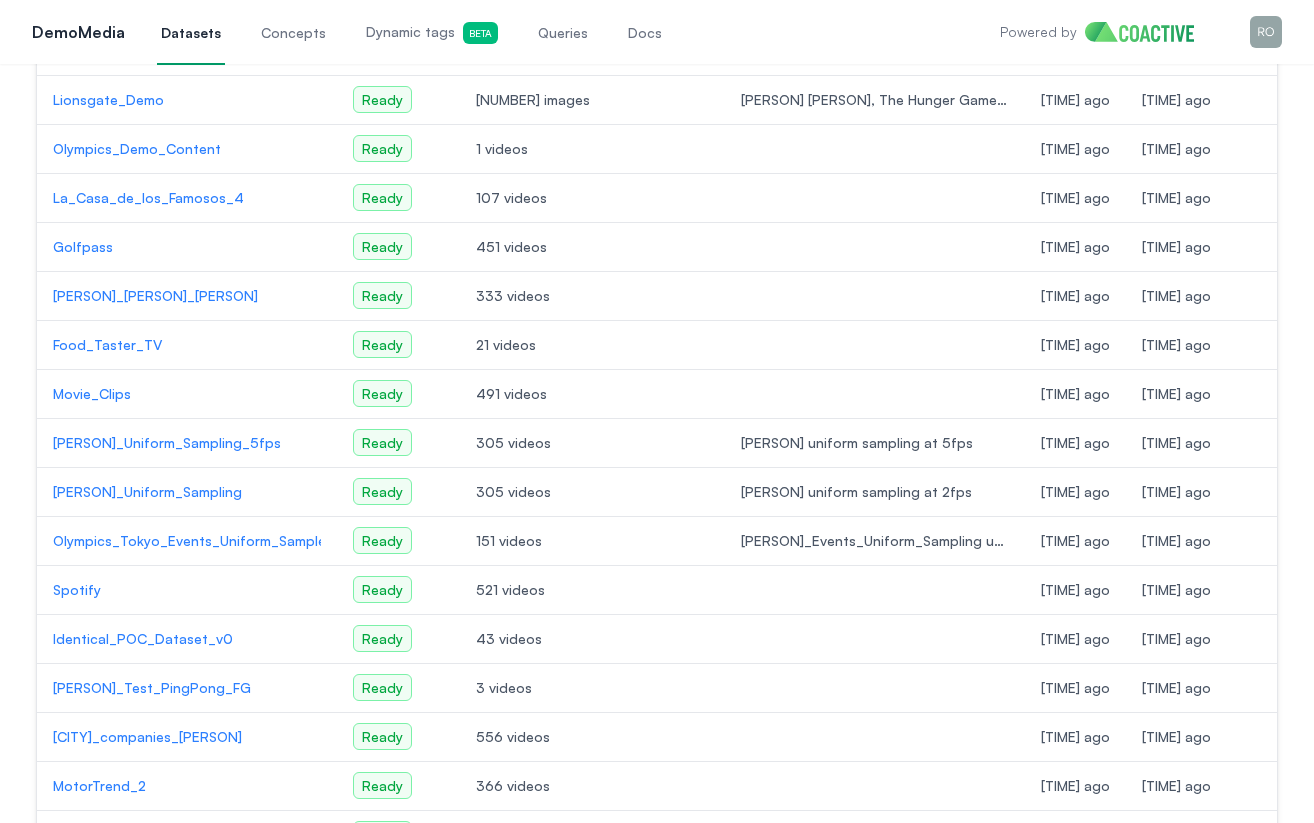 scroll, scrollTop: 1234, scrollLeft: 0, axis: vertical 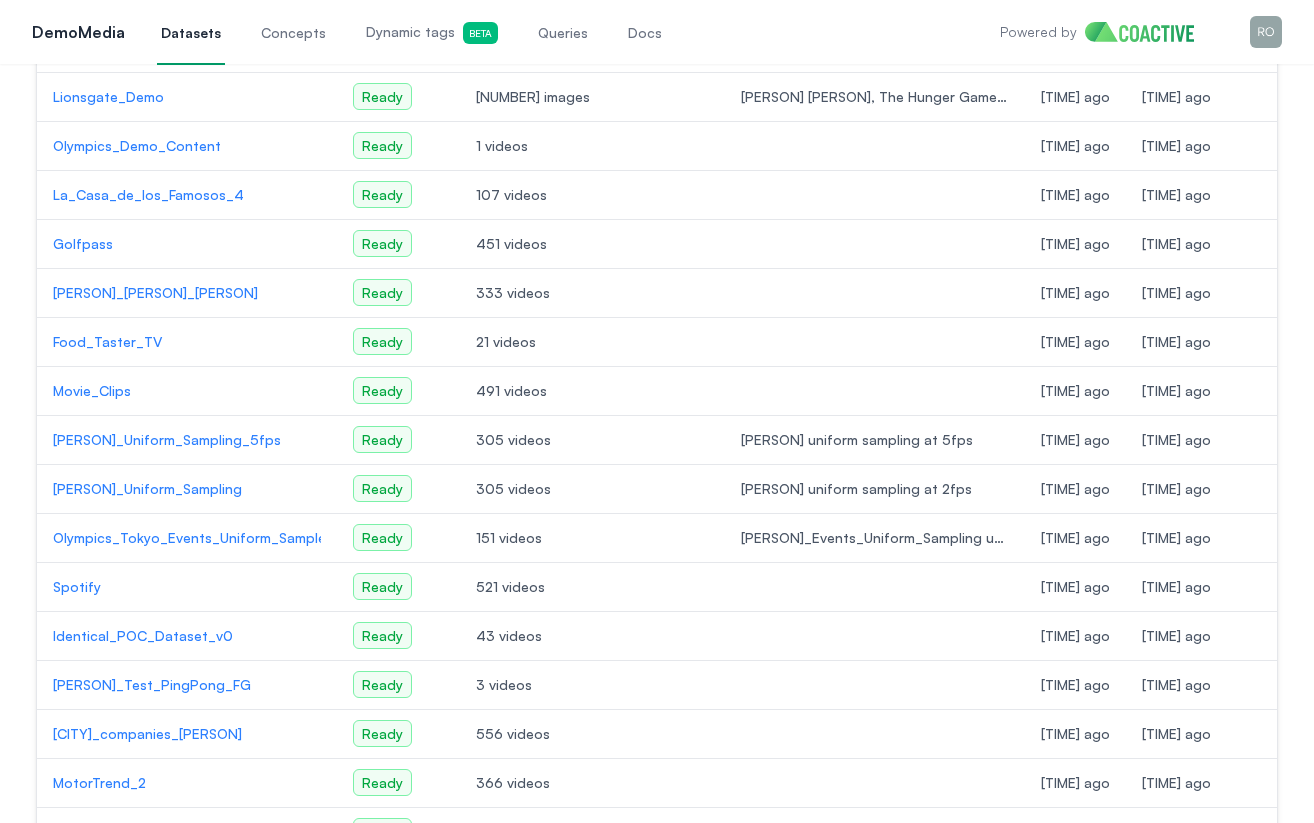 click on "Jimmy_Fallon_Uniform_Sampling_5fps" at bounding box center (187, 440) 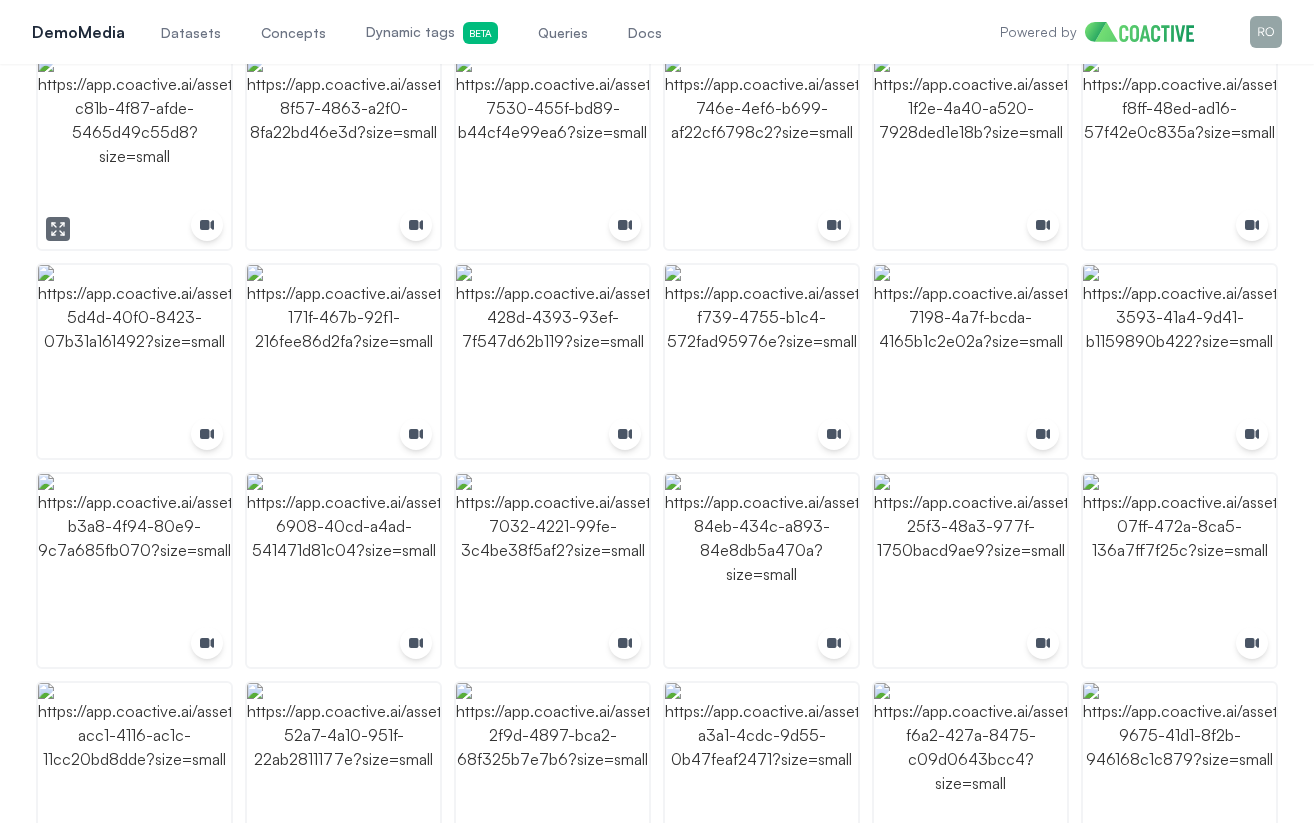 scroll, scrollTop: 0, scrollLeft: 0, axis: both 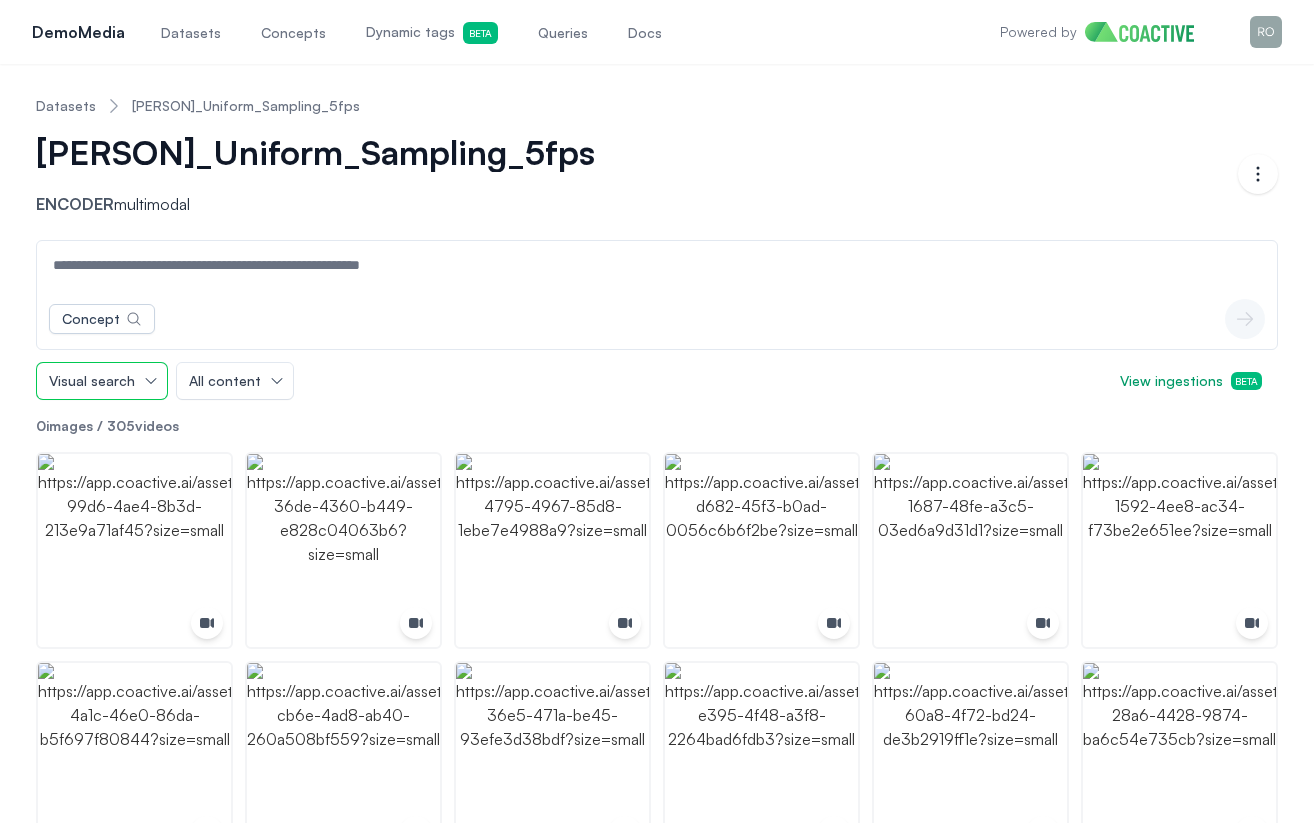 click on "Visual search" at bounding box center (102, 381) 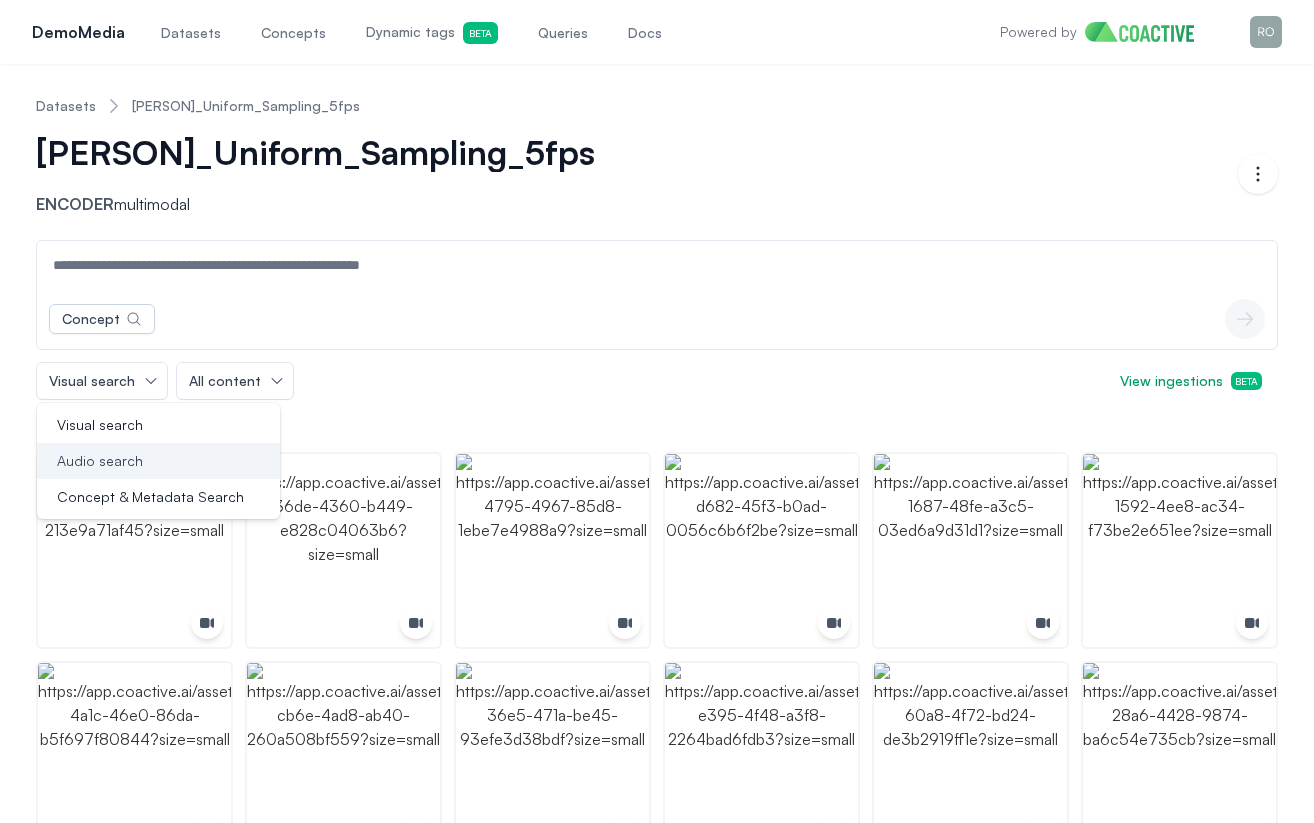 click on "Audio search" at bounding box center (100, 461) 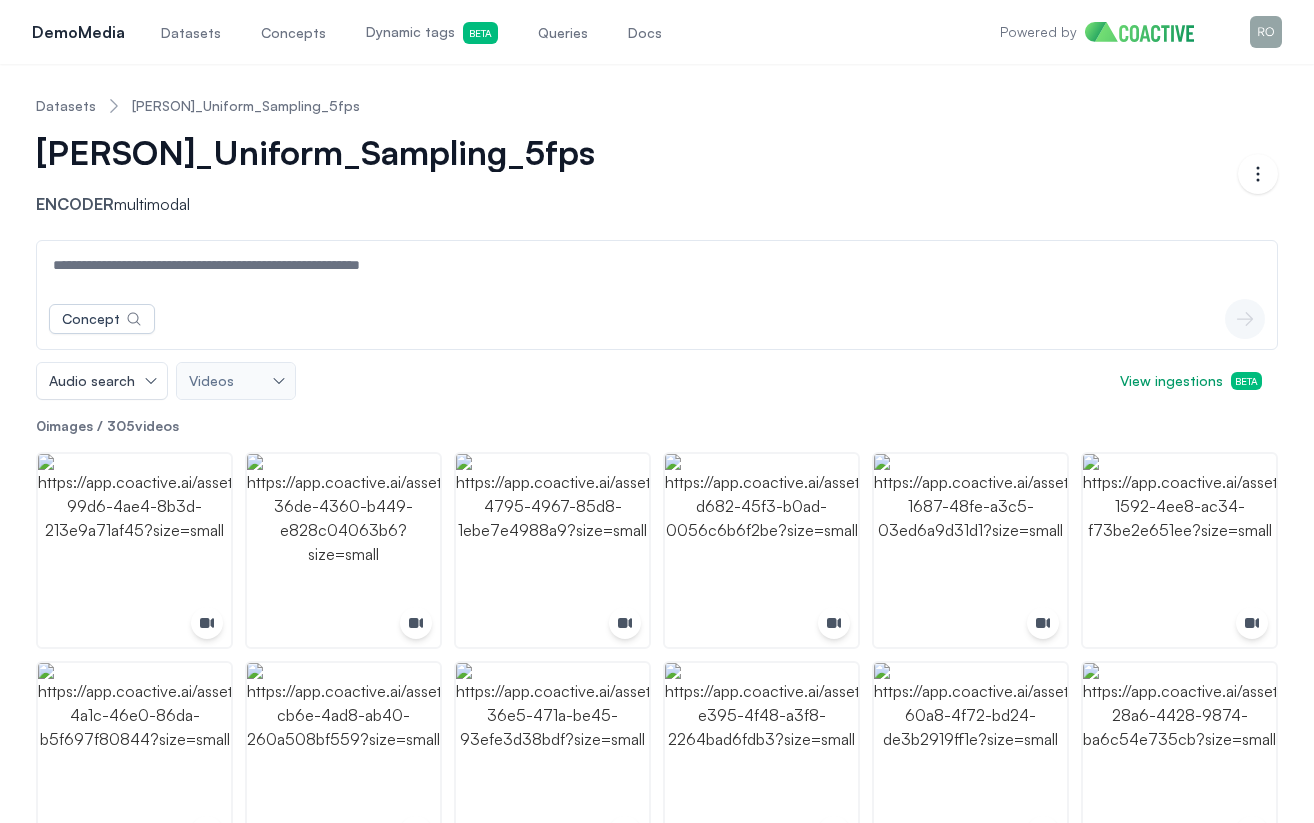 click at bounding box center [657, 265] 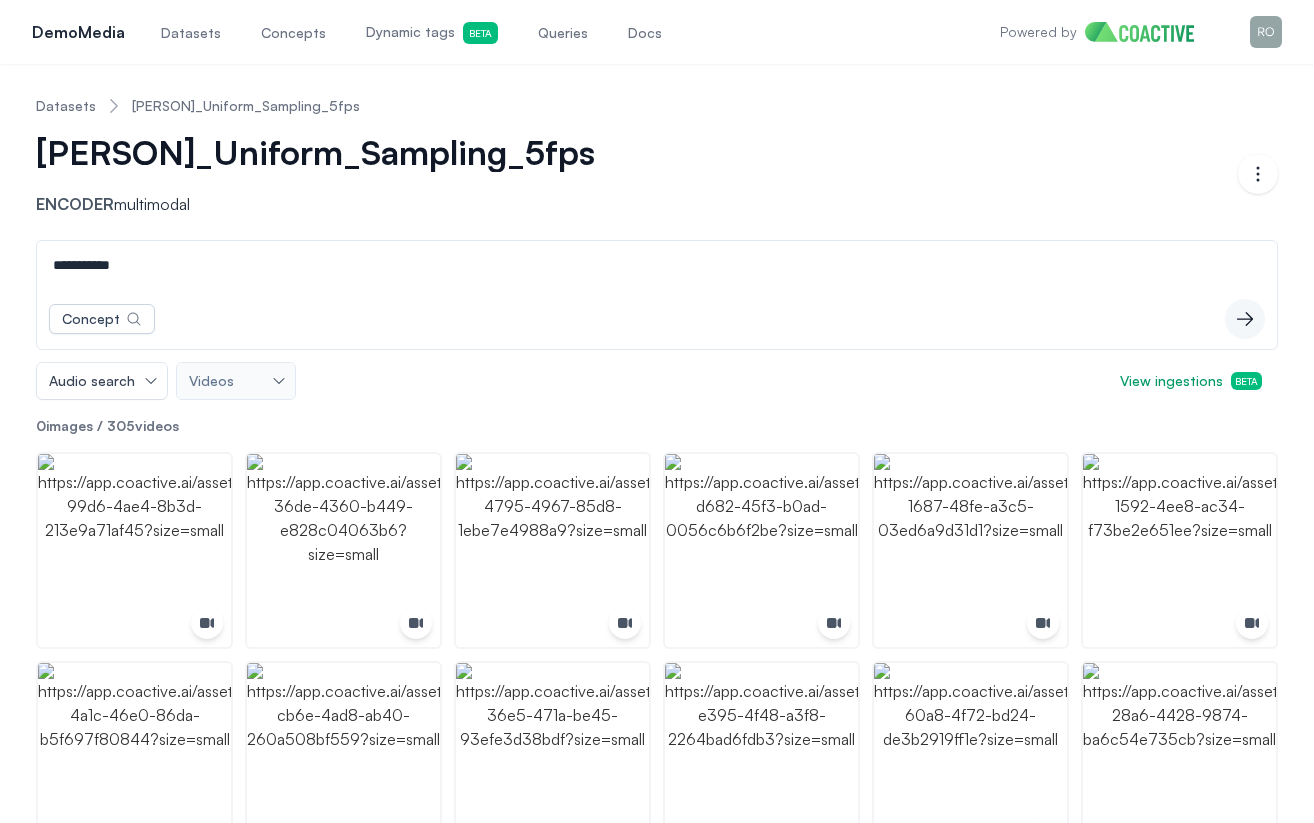 type on "**********" 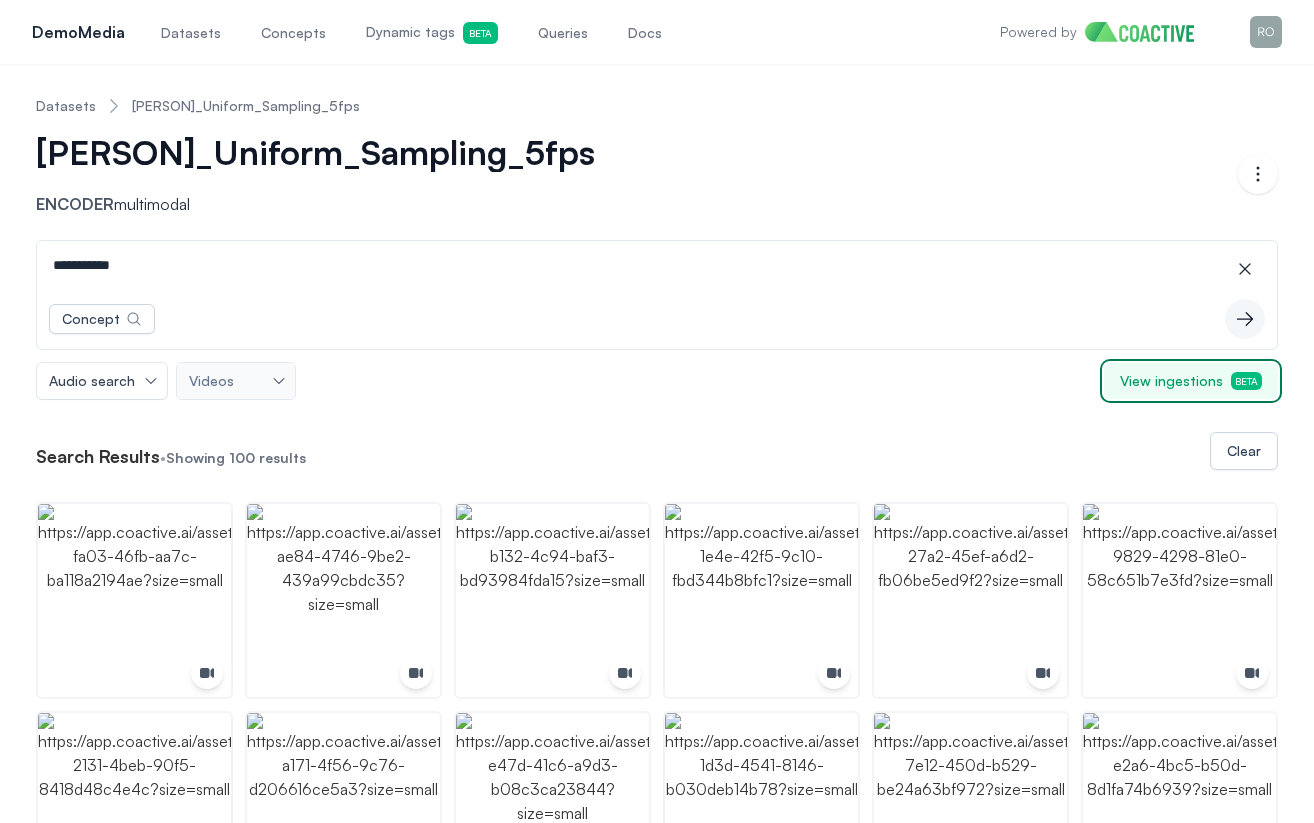 click on "View ingestions Beta" at bounding box center (1191, 381) 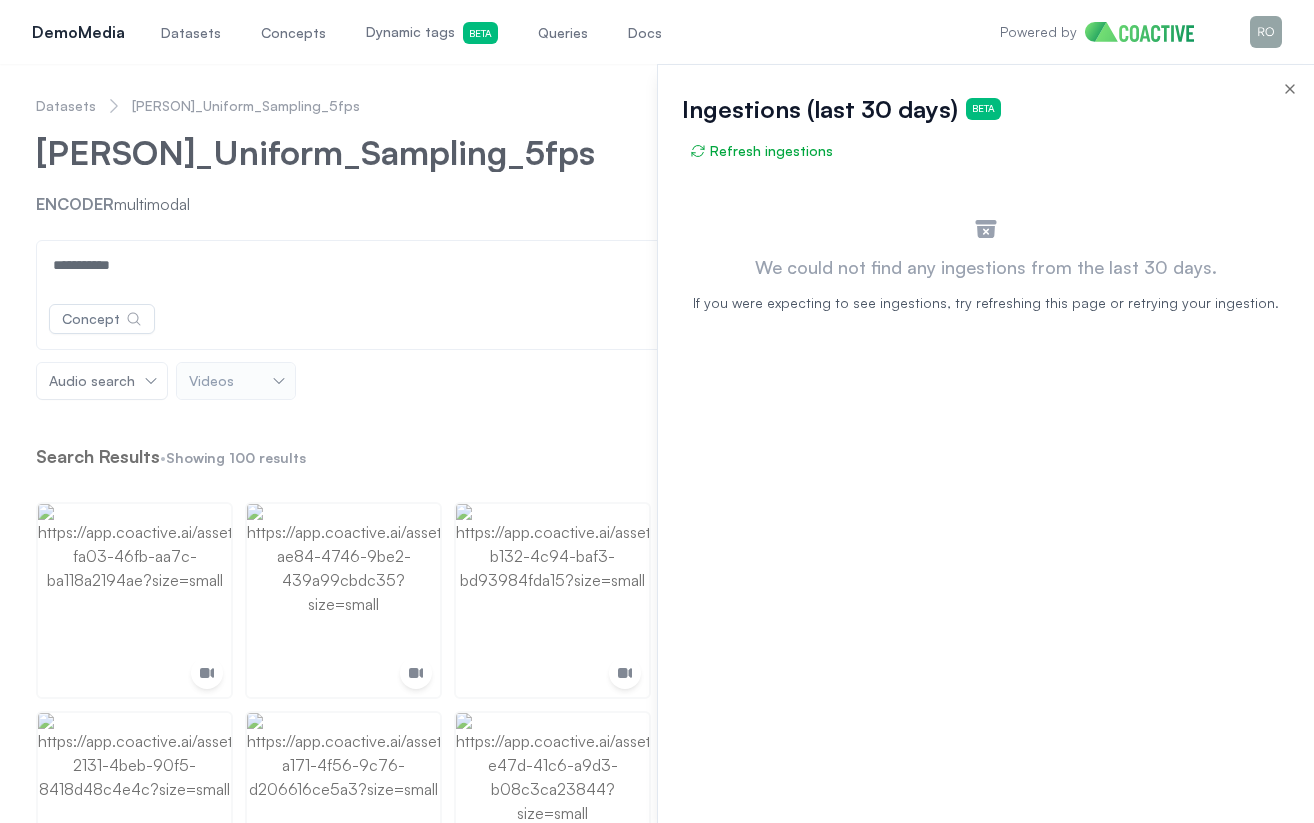 type 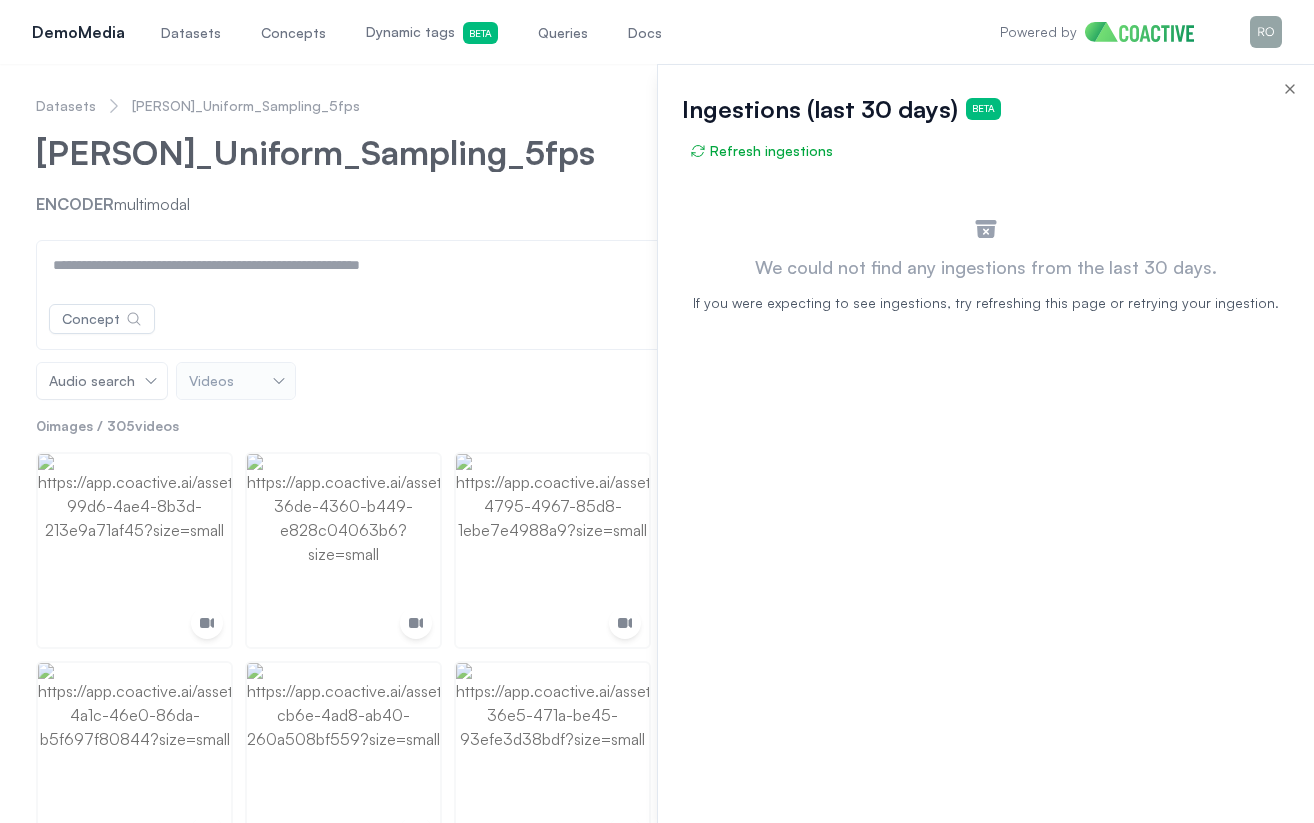 click at bounding box center [657, 443] 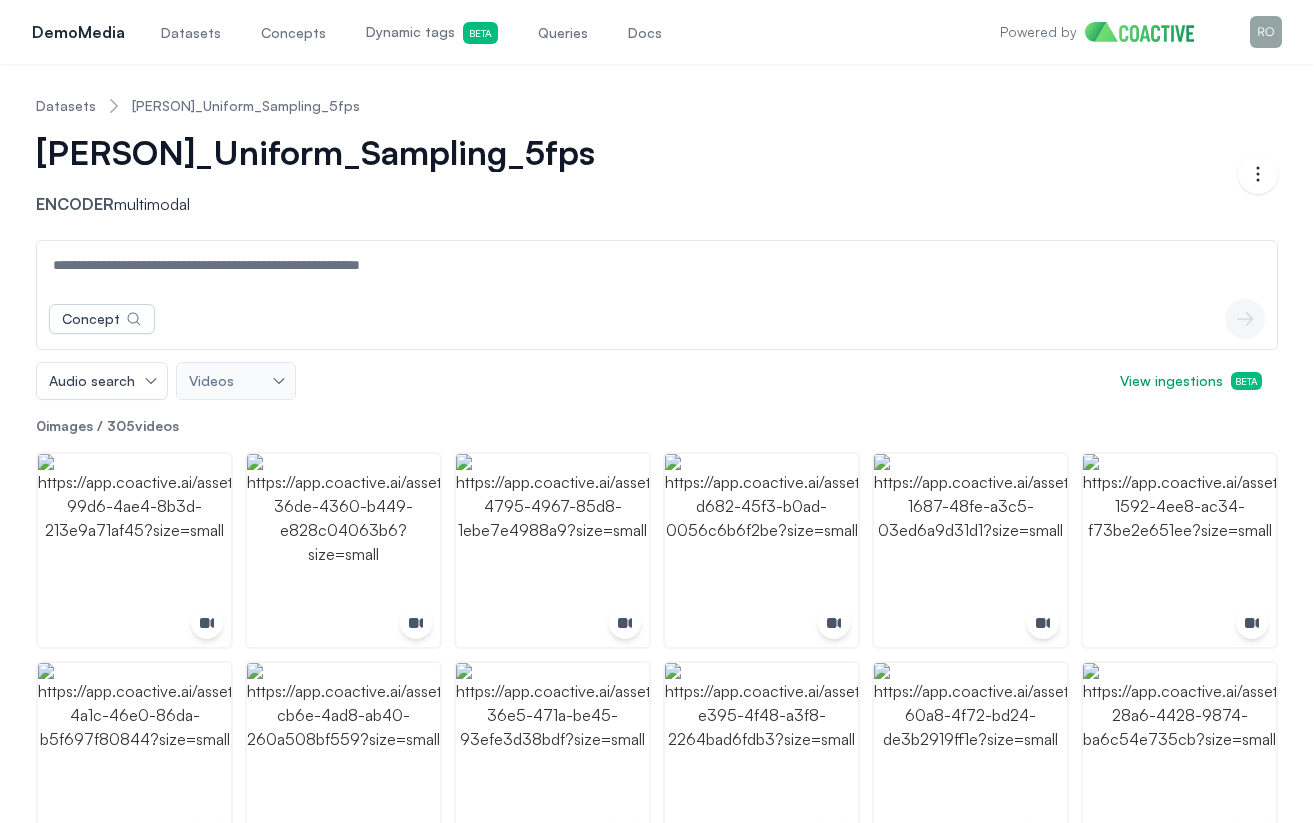 click on "Datasets" at bounding box center [66, 106] 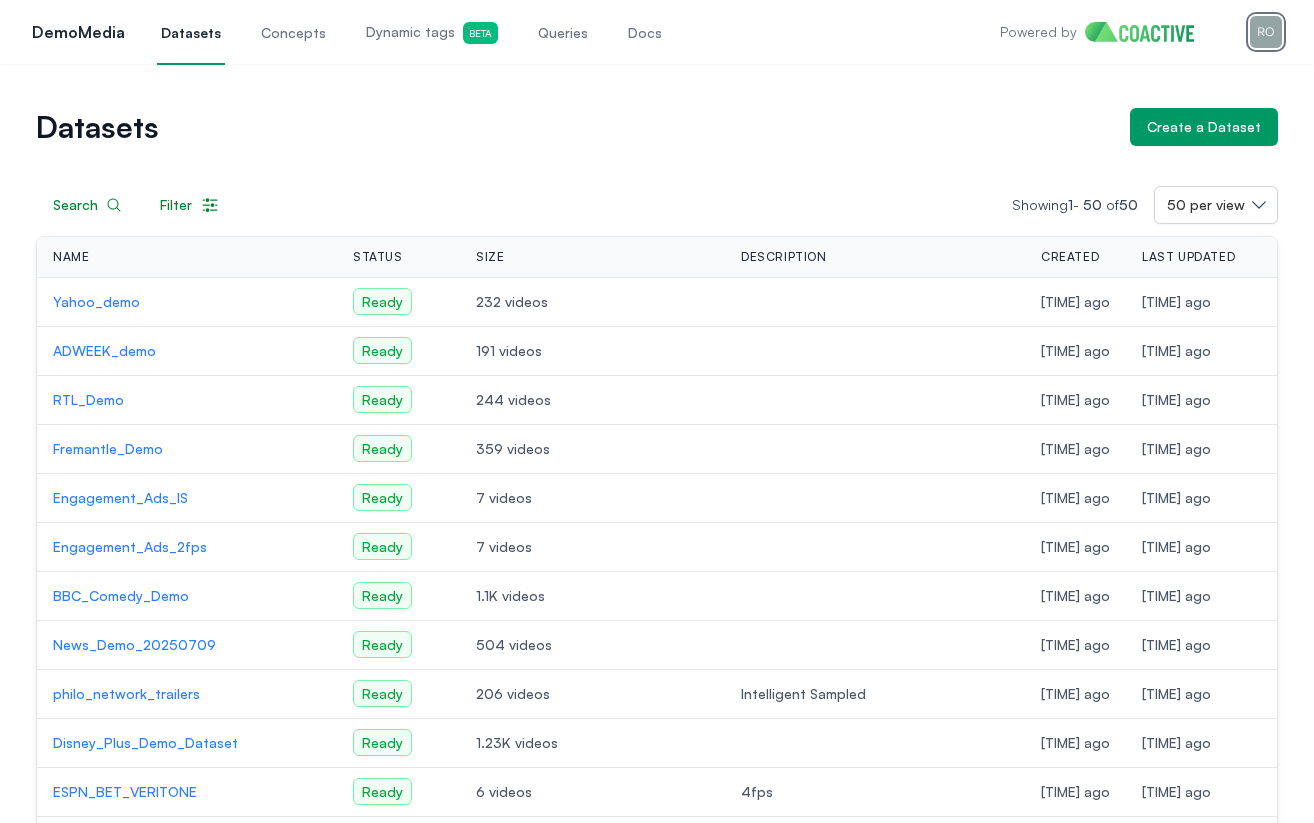 click at bounding box center (1266, 32) 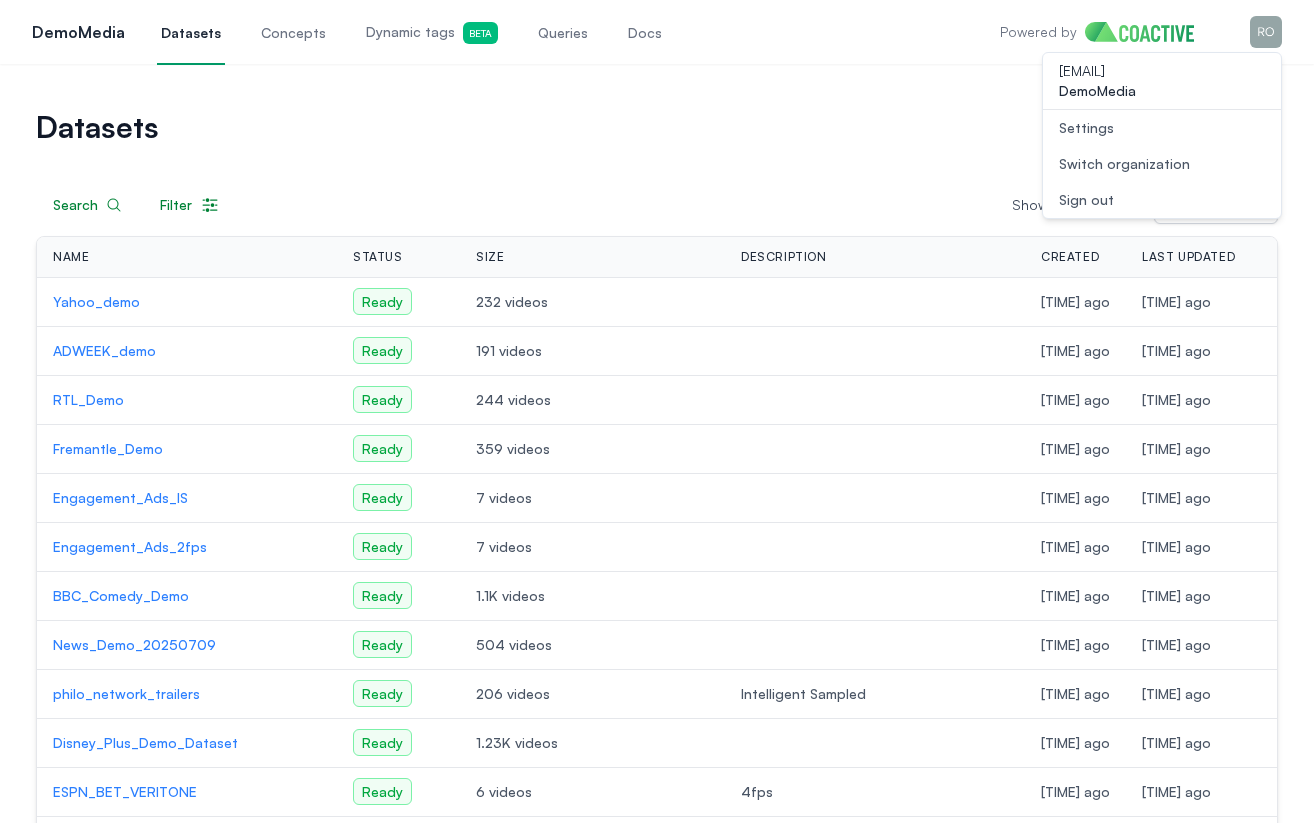 click on "Switch organization" at bounding box center (1124, 164) 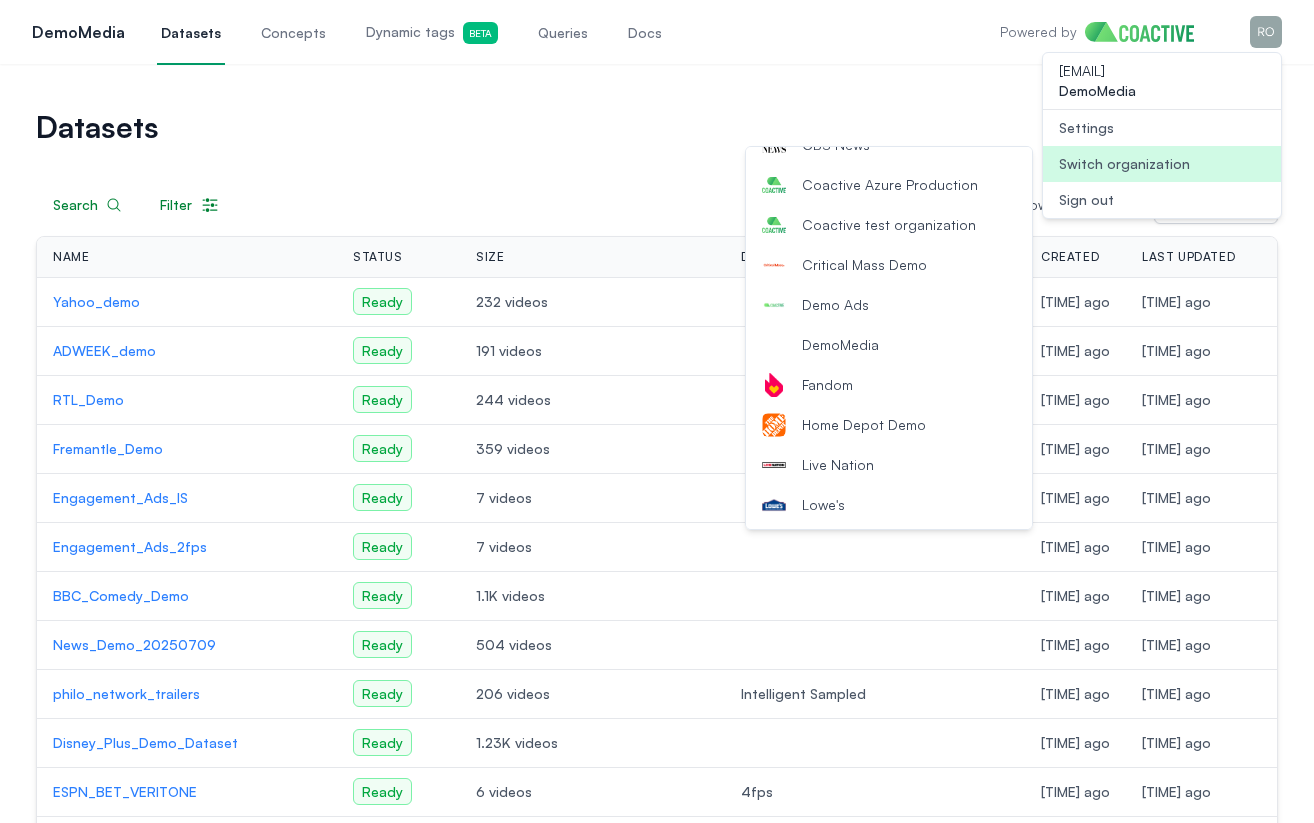 scroll, scrollTop: 148, scrollLeft: 0, axis: vertical 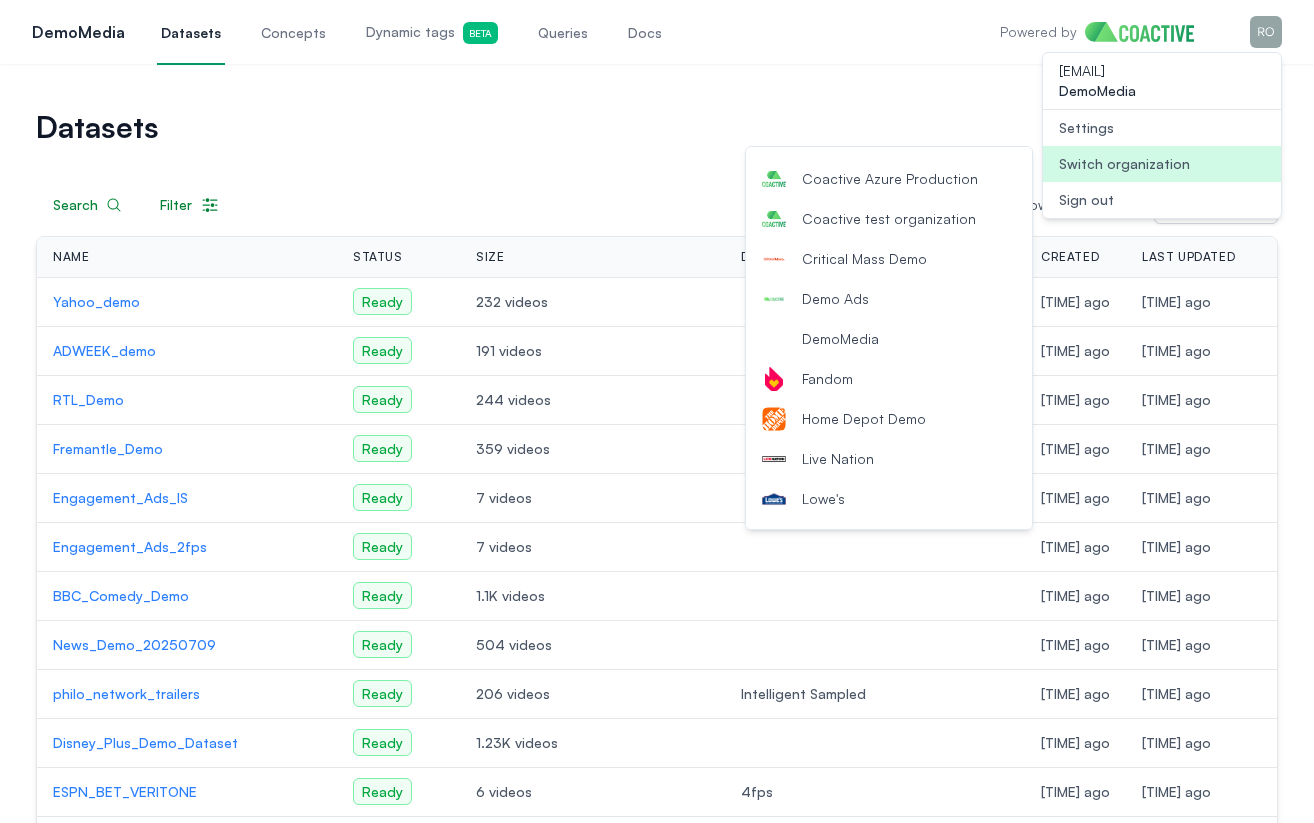 click on "Critical Mass Demo" at bounding box center (864, 259) 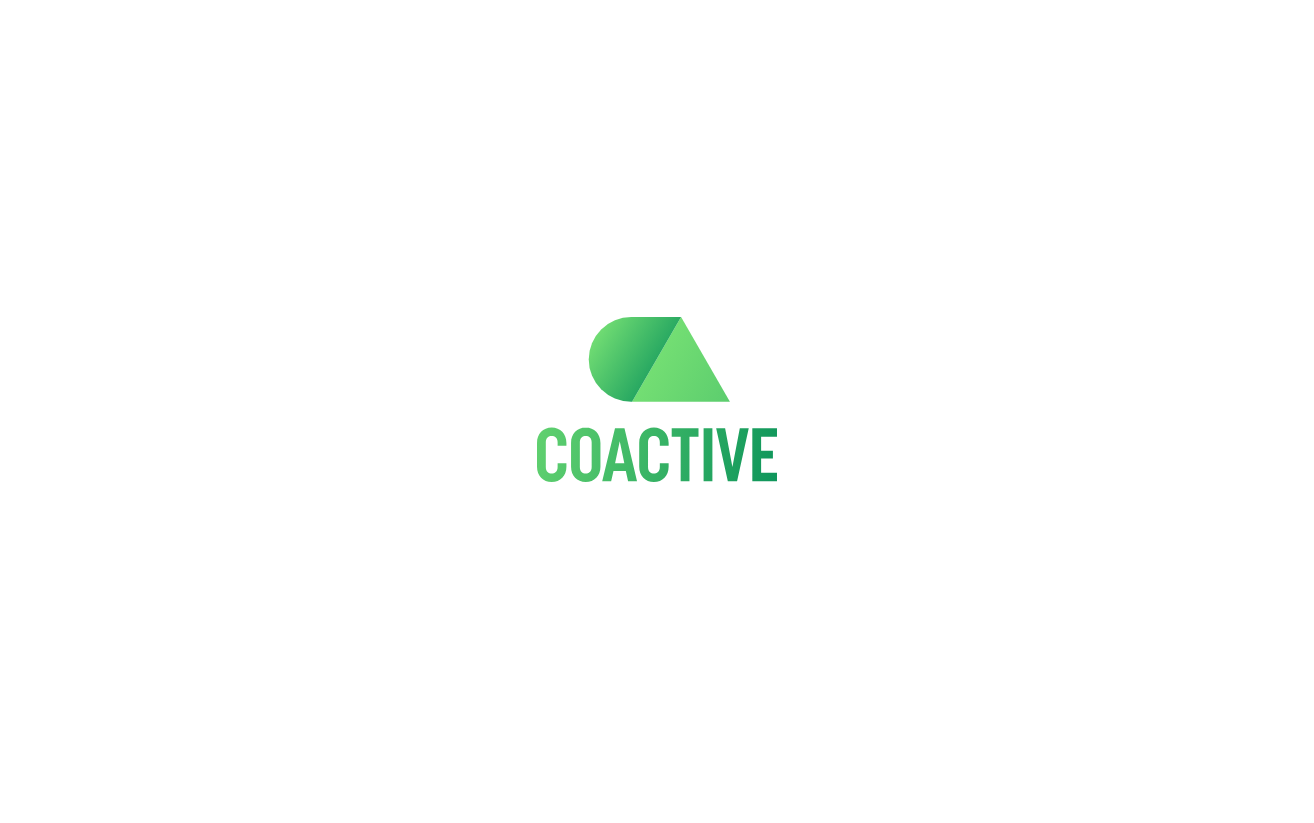 scroll, scrollTop: 0, scrollLeft: 0, axis: both 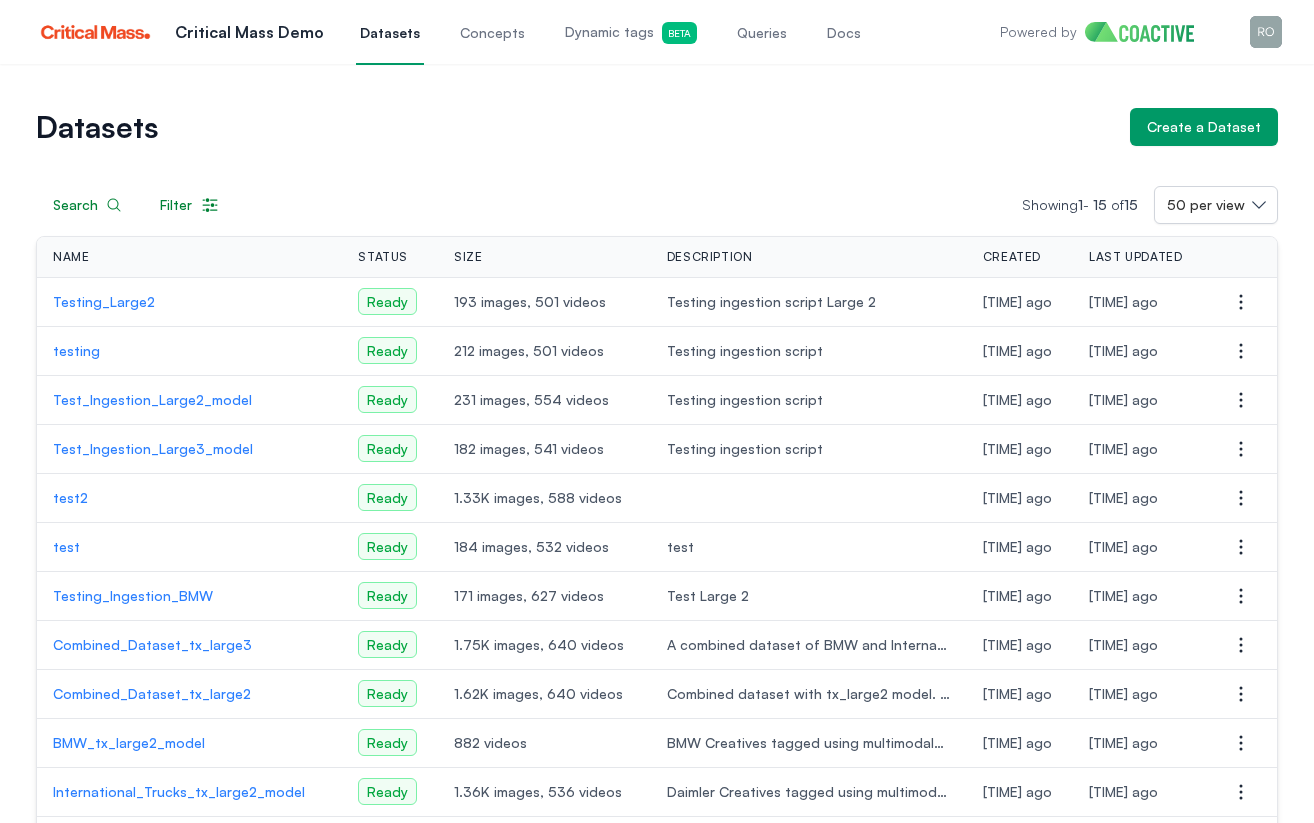 click on "Testing_Ingestion_BMW" at bounding box center [189, 596] 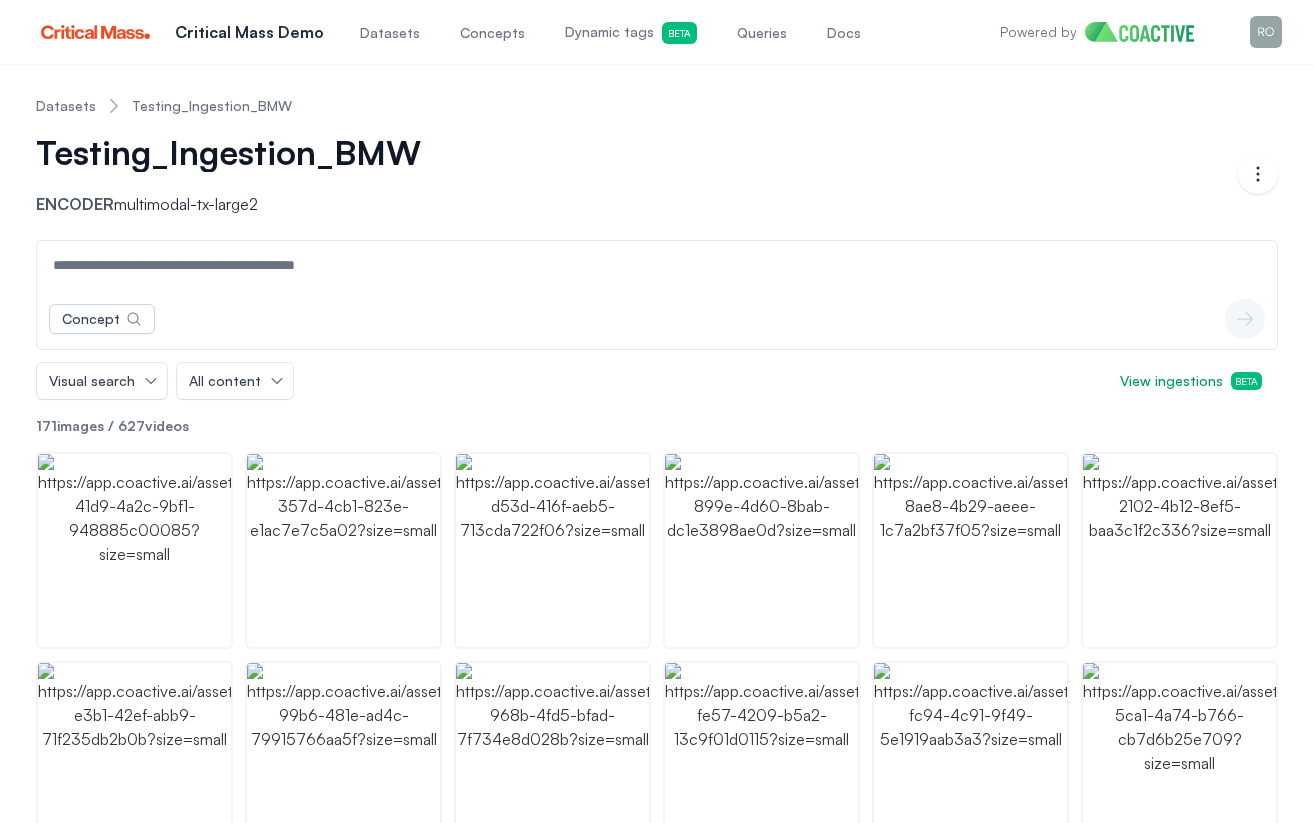 click at bounding box center (657, 265) 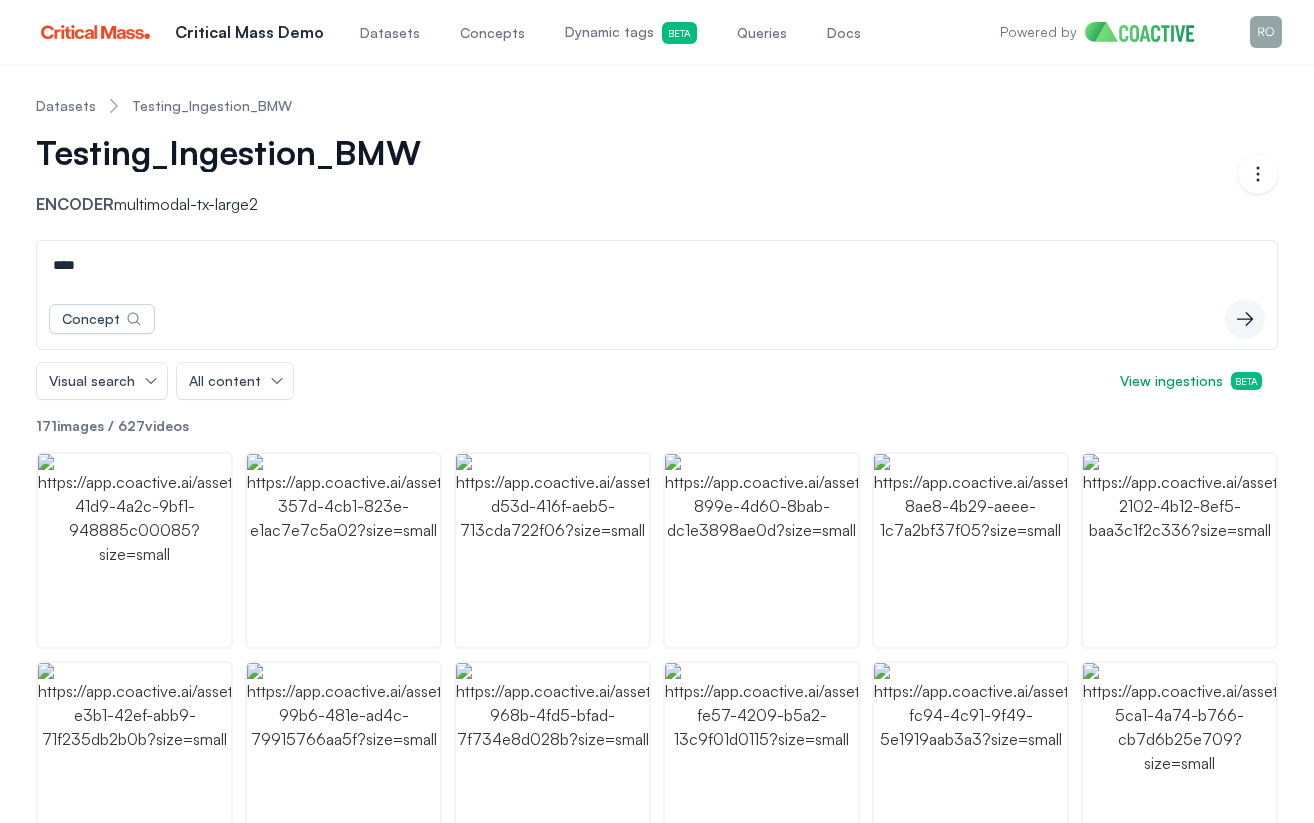 type on "****" 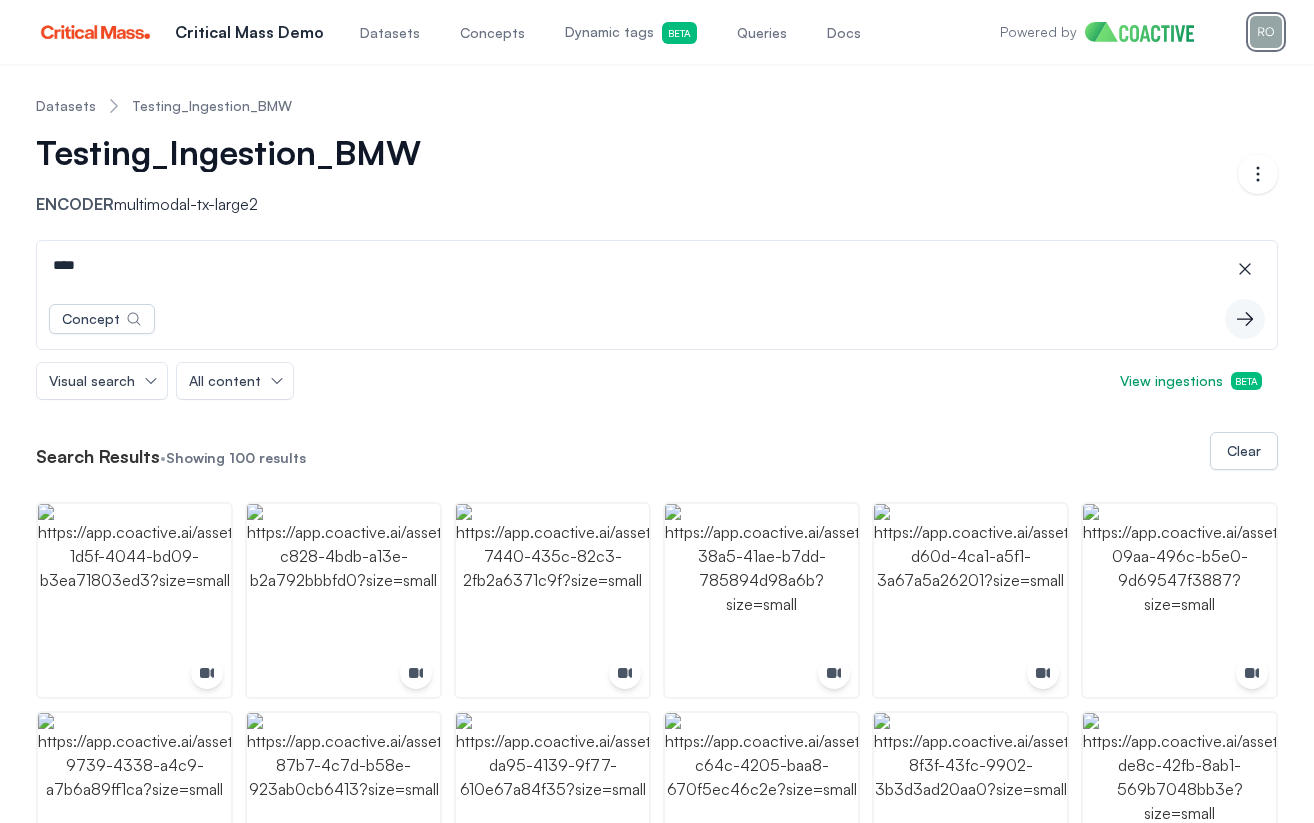 click at bounding box center (1266, 32) 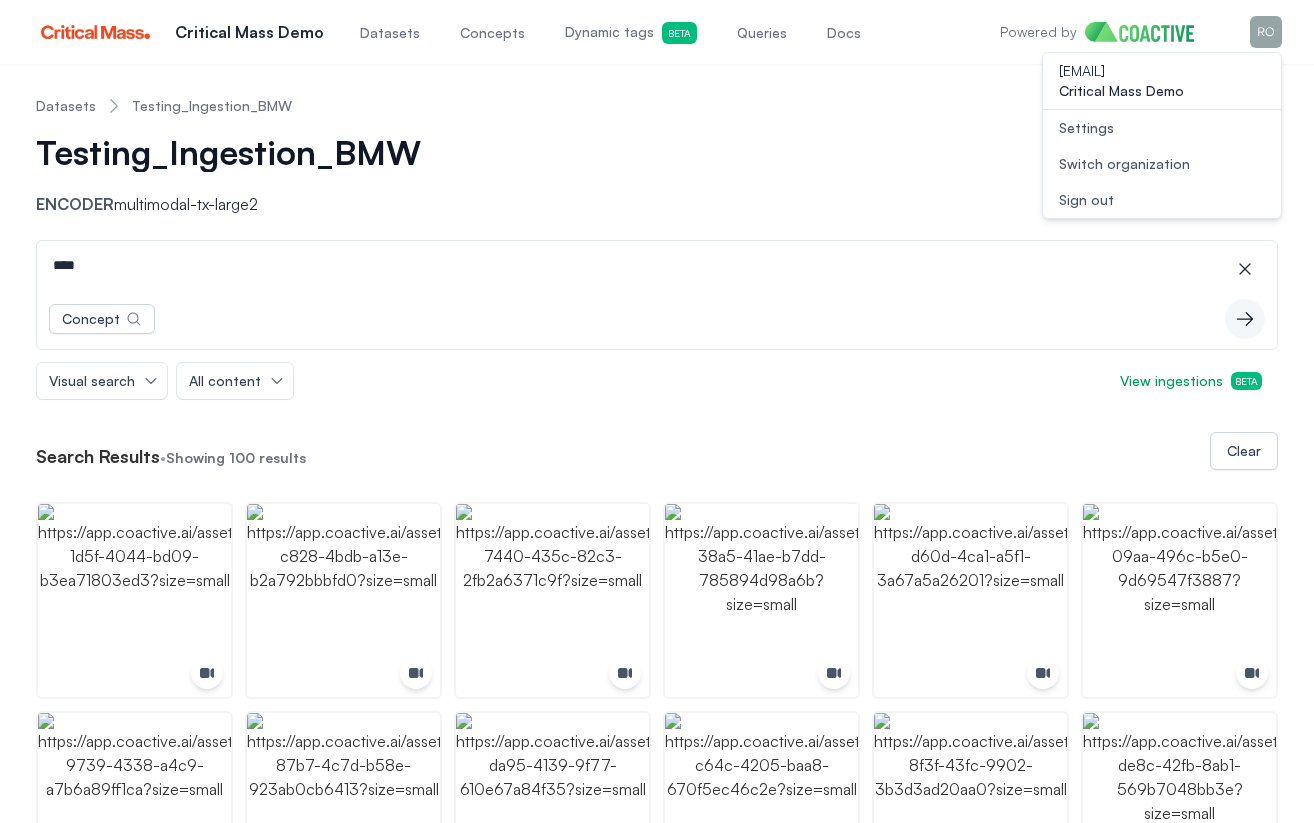 click on "Open user menu Switch organization" at bounding box center [1162, 164] 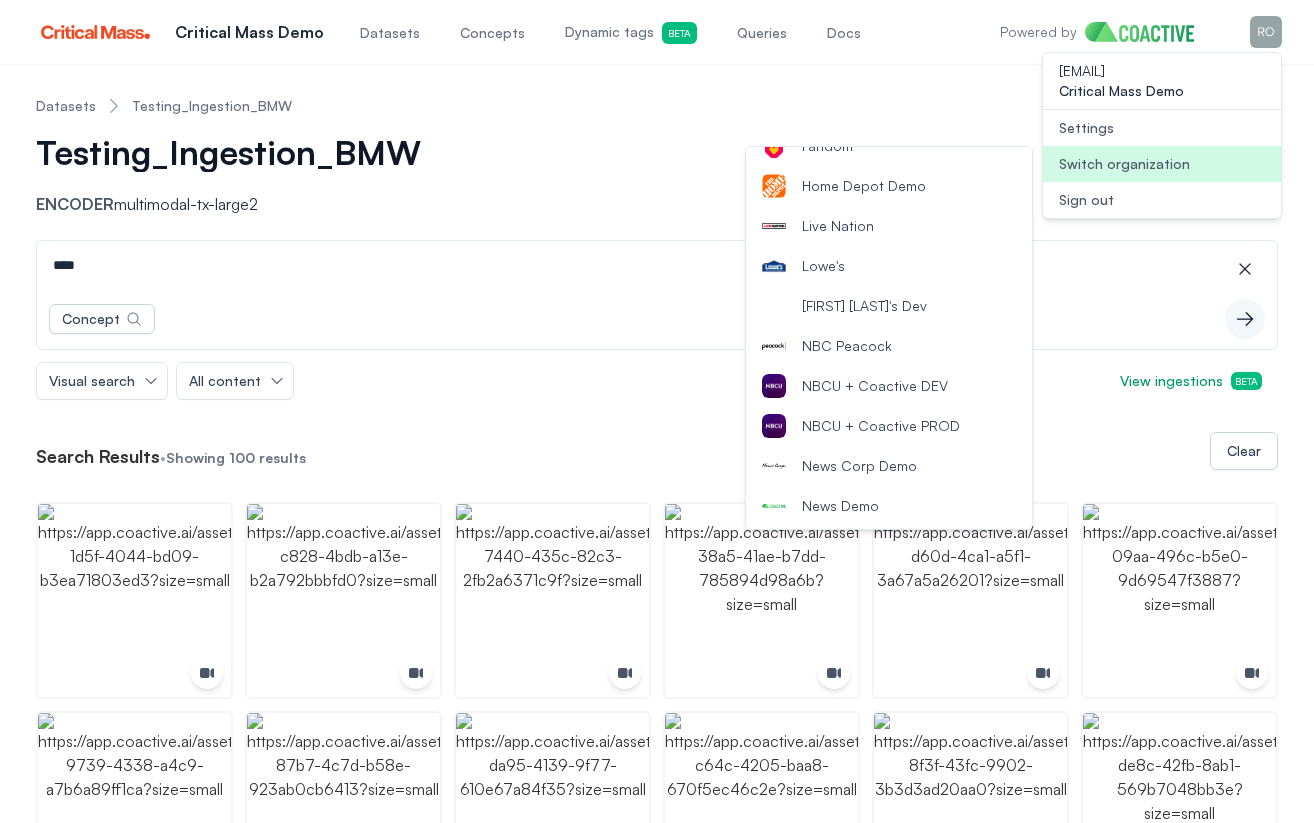 scroll, scrollTop: 355, scrollLeft: 0, axis: vertical 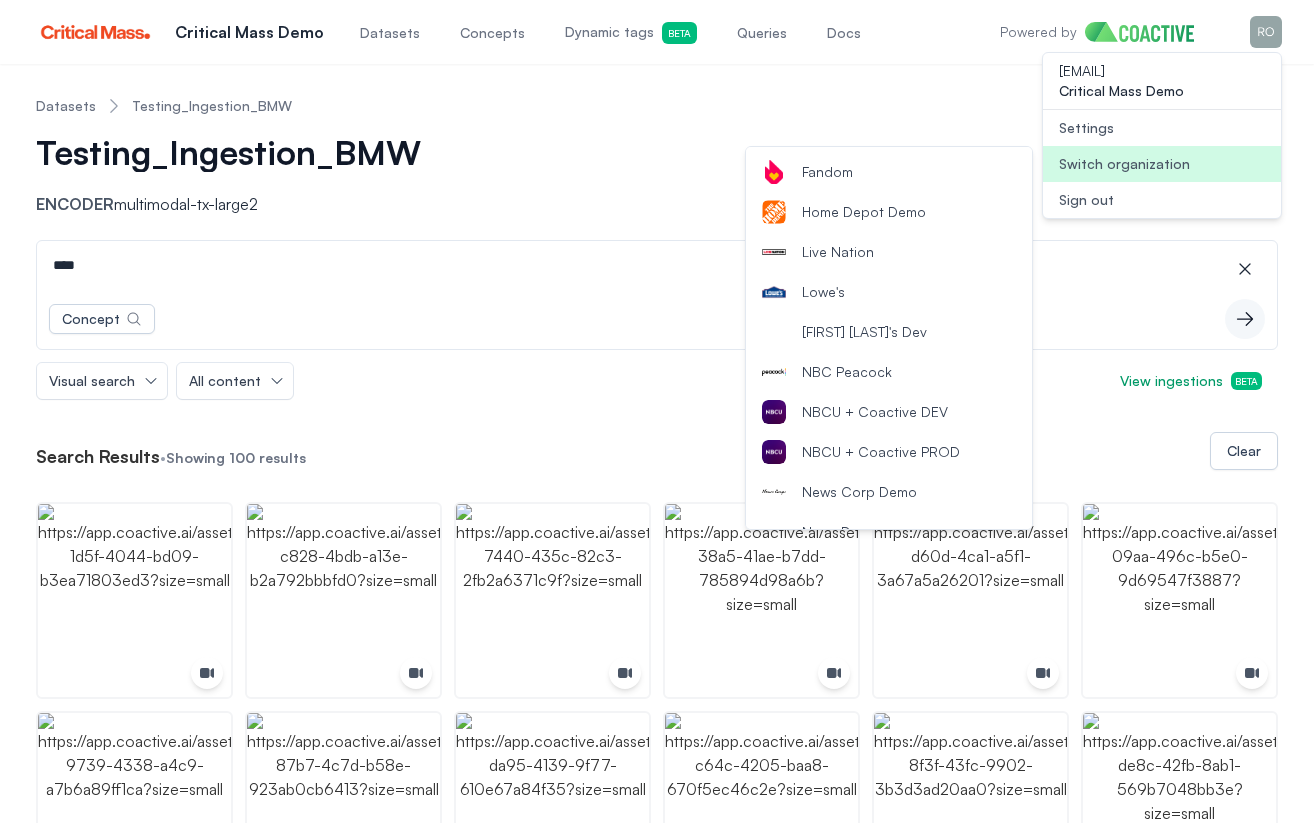 click on "Lowe's" at bounding box center (823, 292) 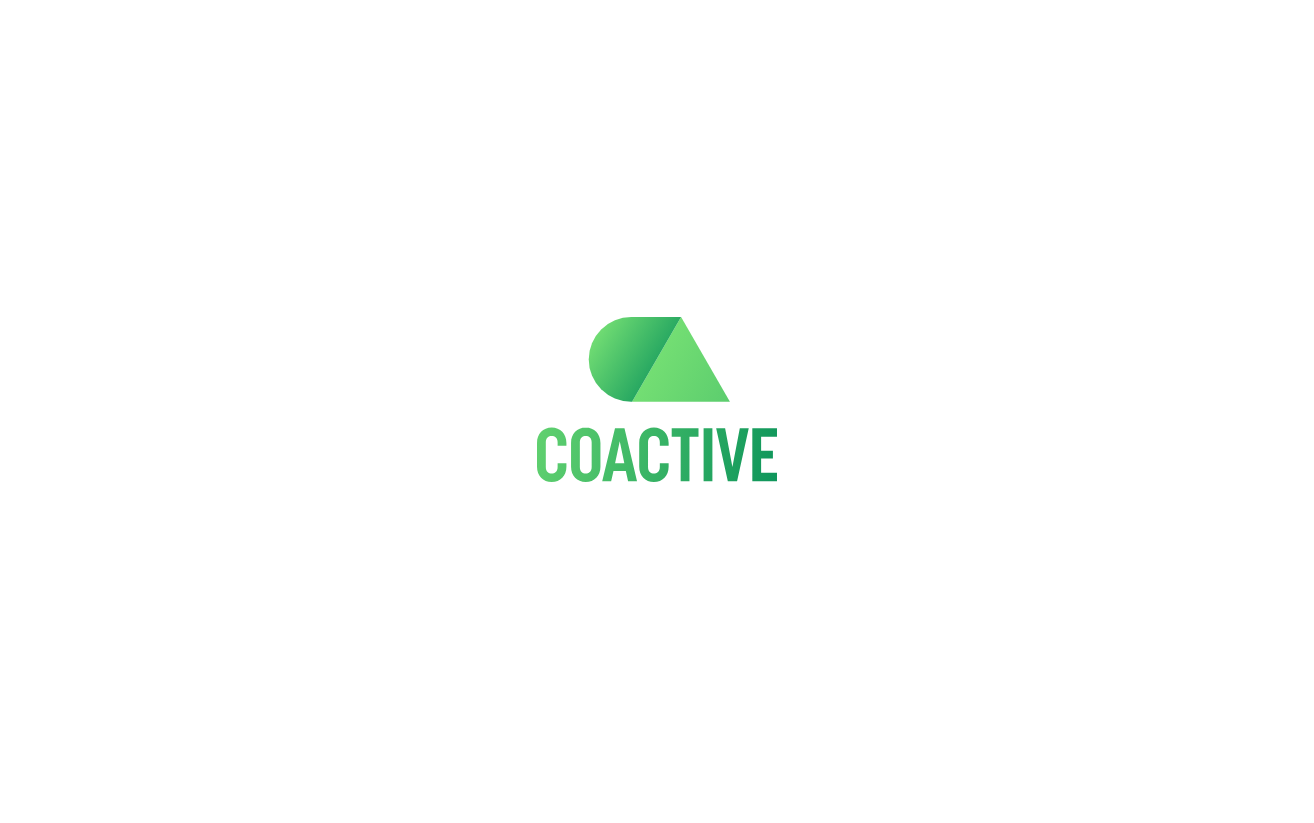 scroll, scrollTop: 0, scrollLeft: 0, axis: both 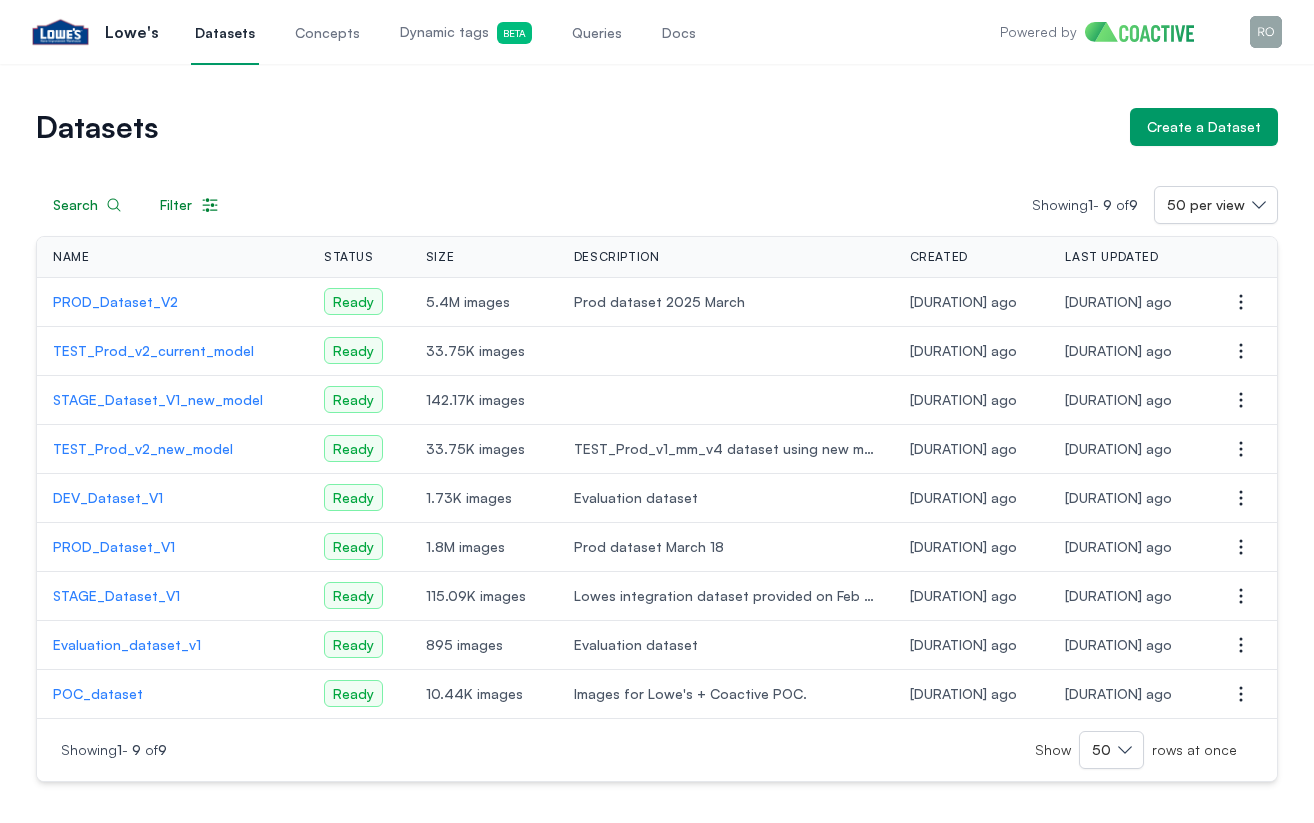 click on "PROD_Dataset_V2" at bounding box center (172, 302) 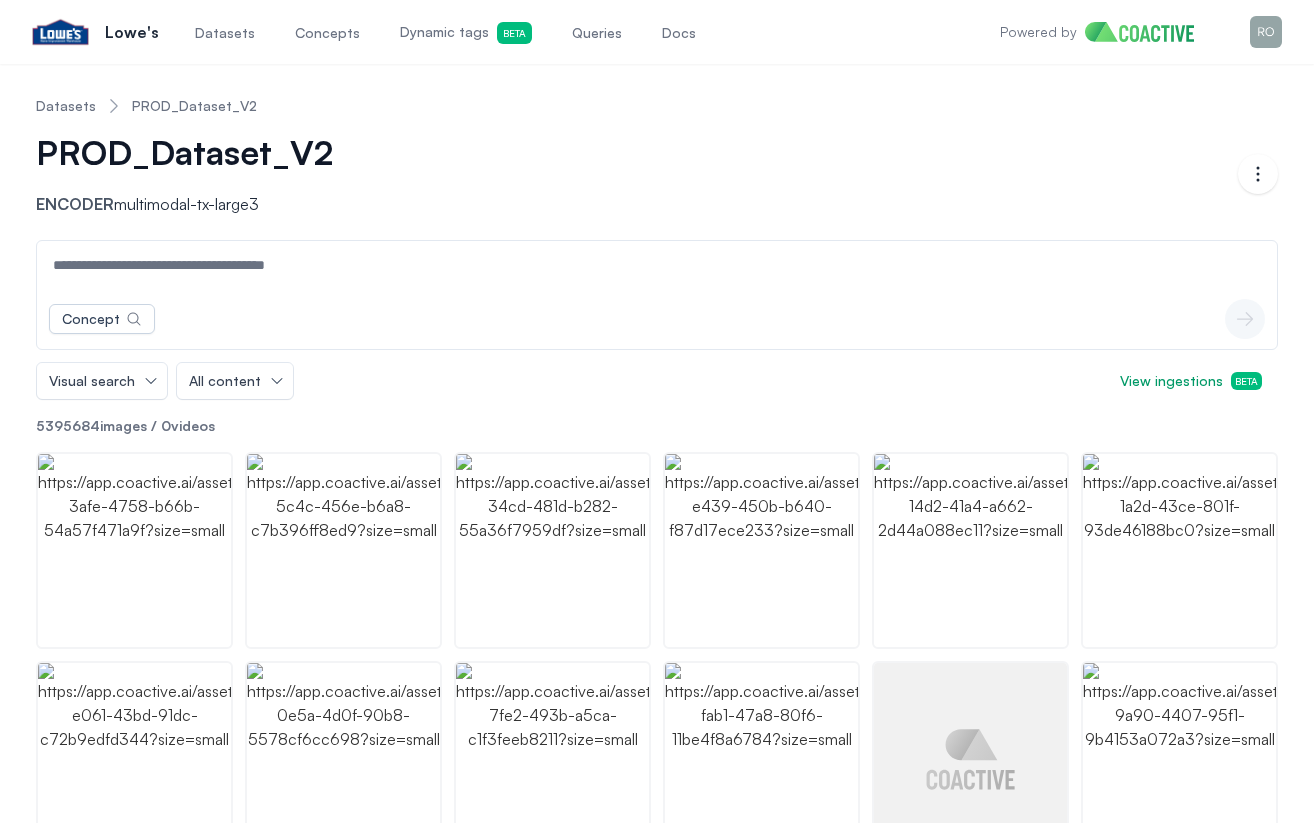 click at bounding box center [657, 265] 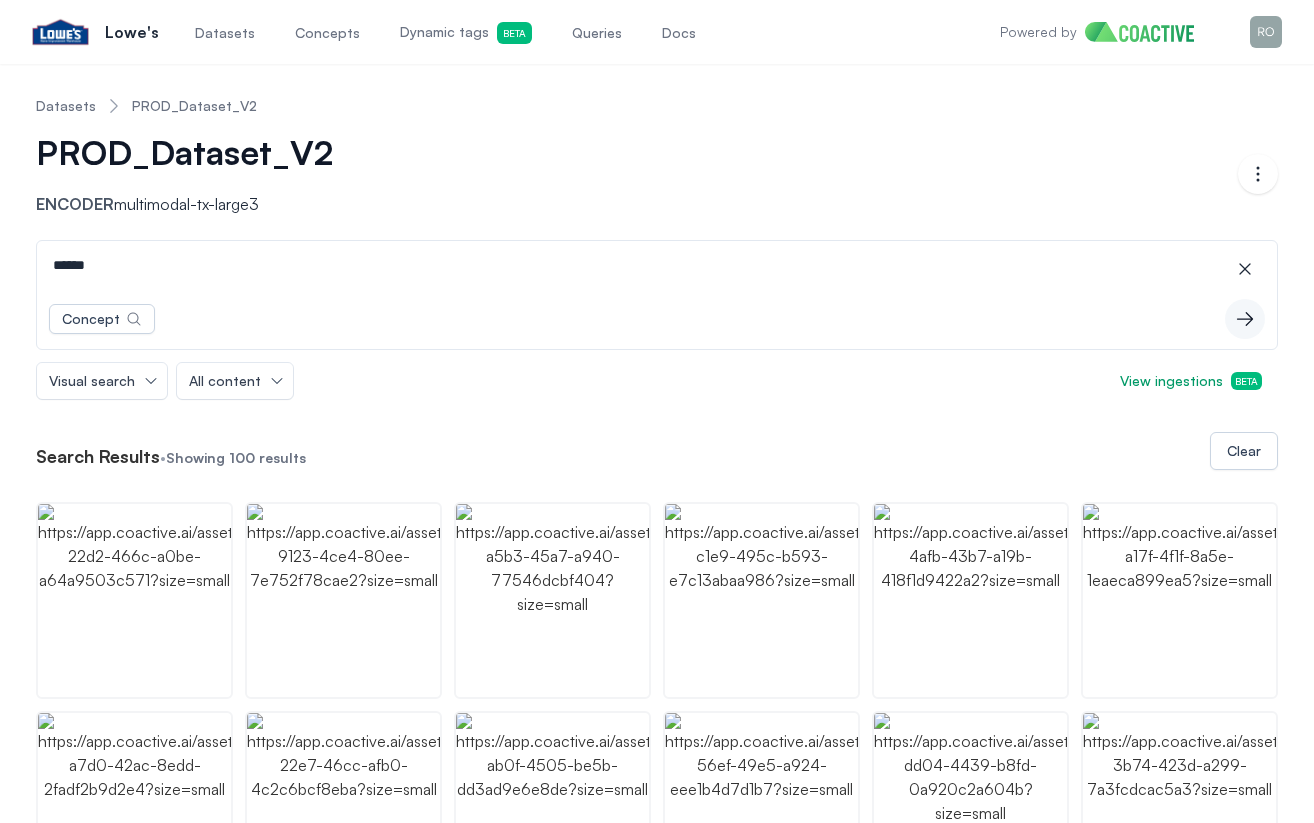 click on "******" at bounding box center (657, 265) 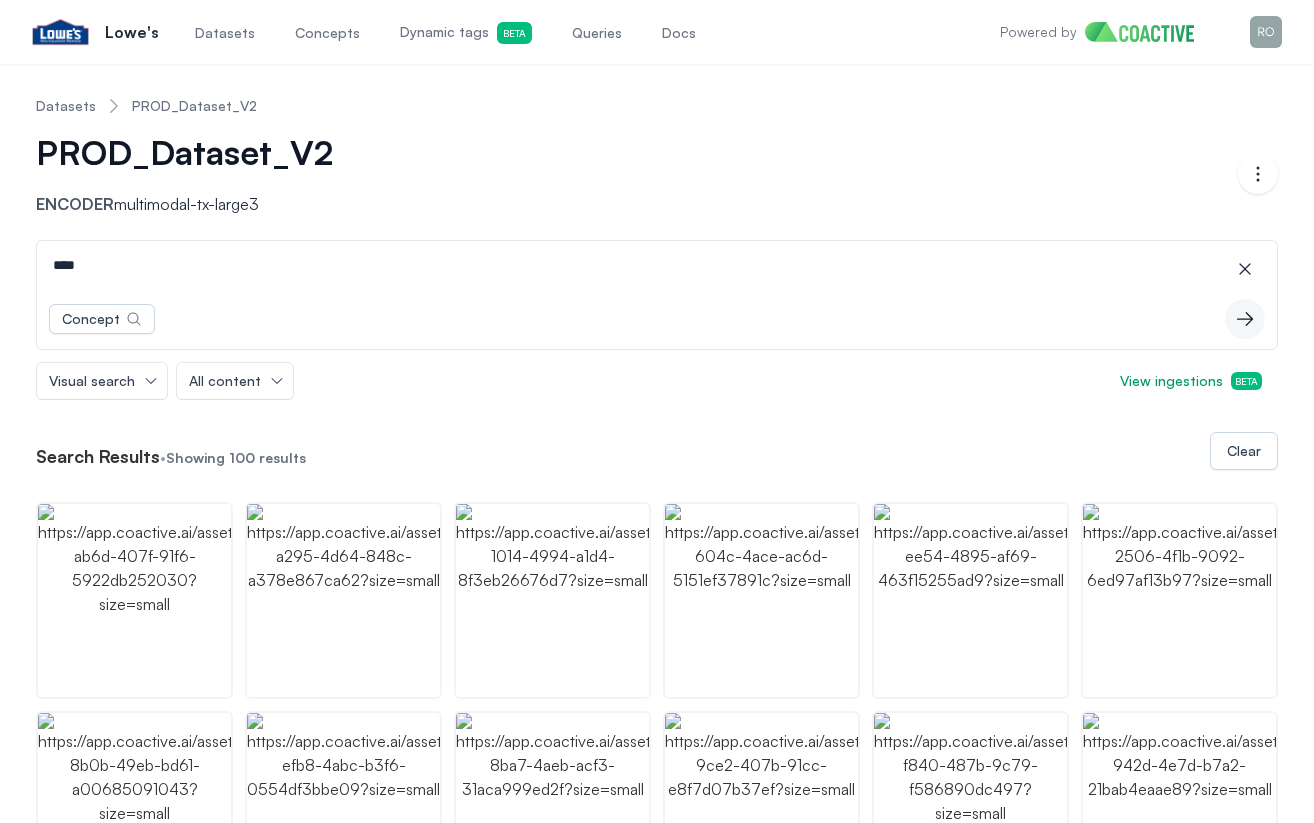 click on "****" at bounding box center [657, 265] 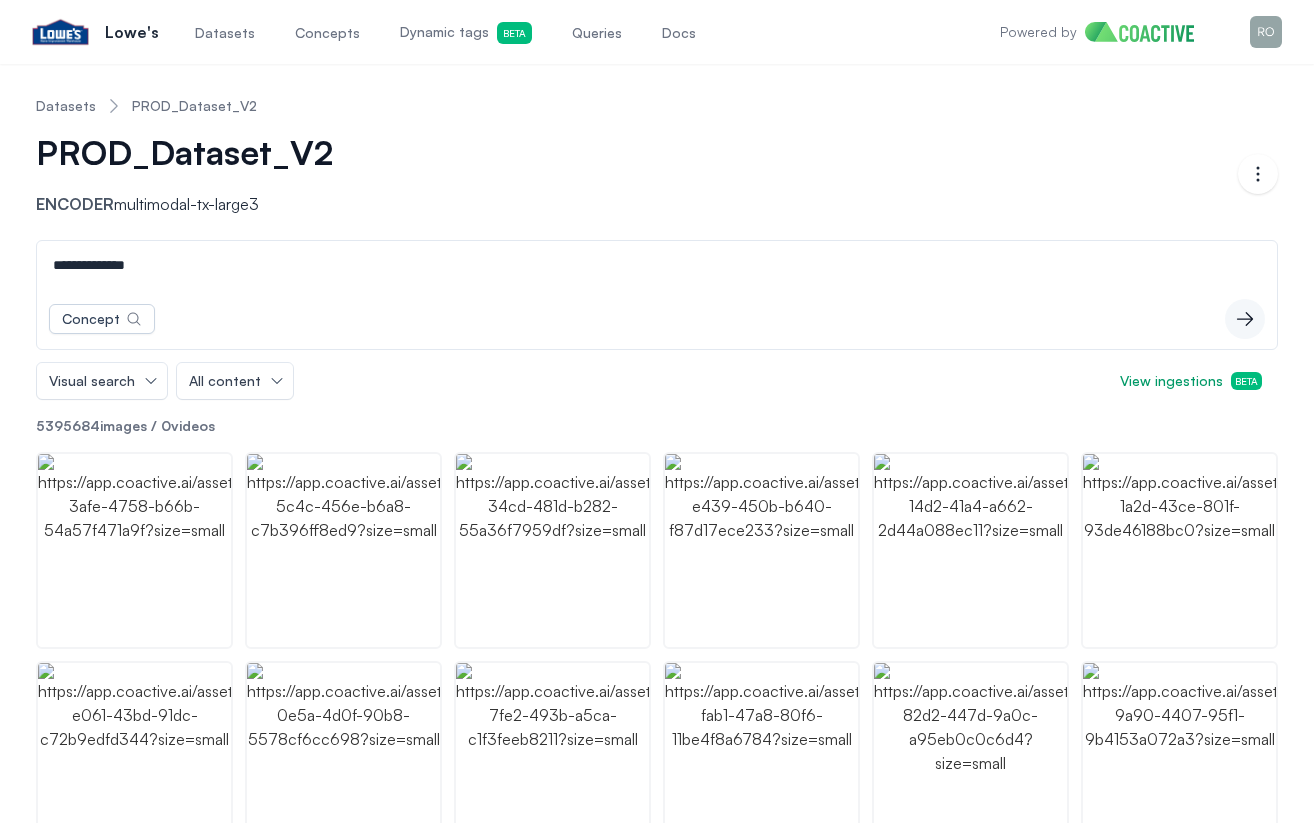 type on "**********" 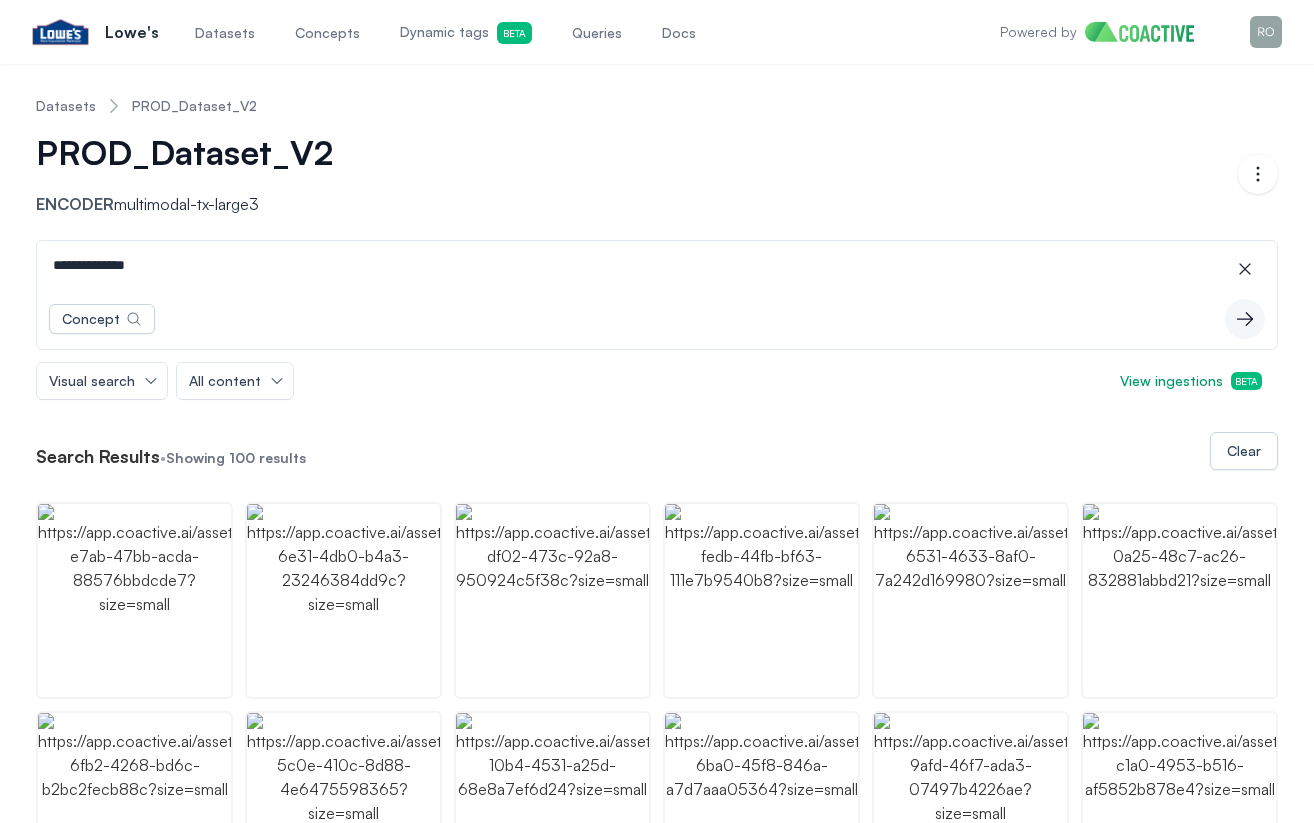 click on "PROD_Dataset_V2 Encoder  multimodal-tx-large3" at bounding box center [637, 174] 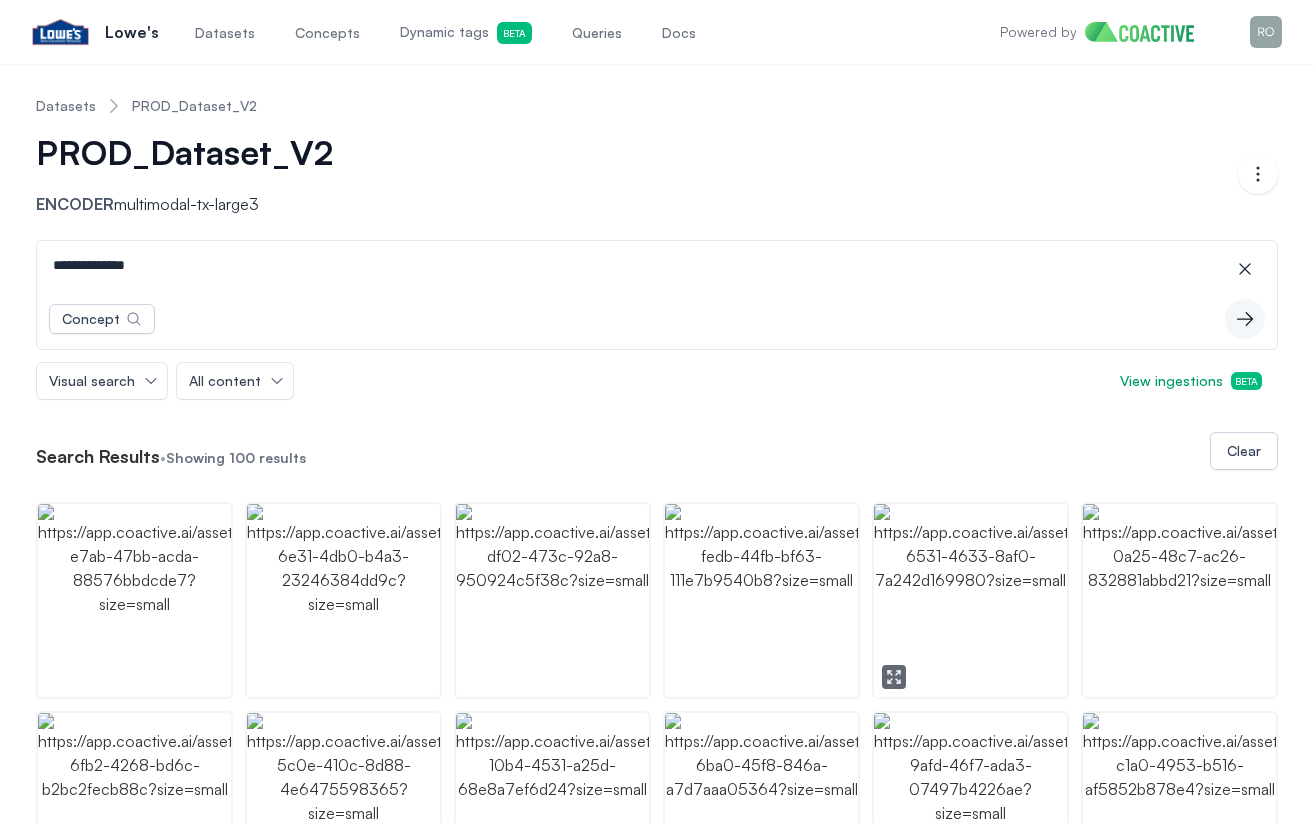 click at bounding box center (970, 600) 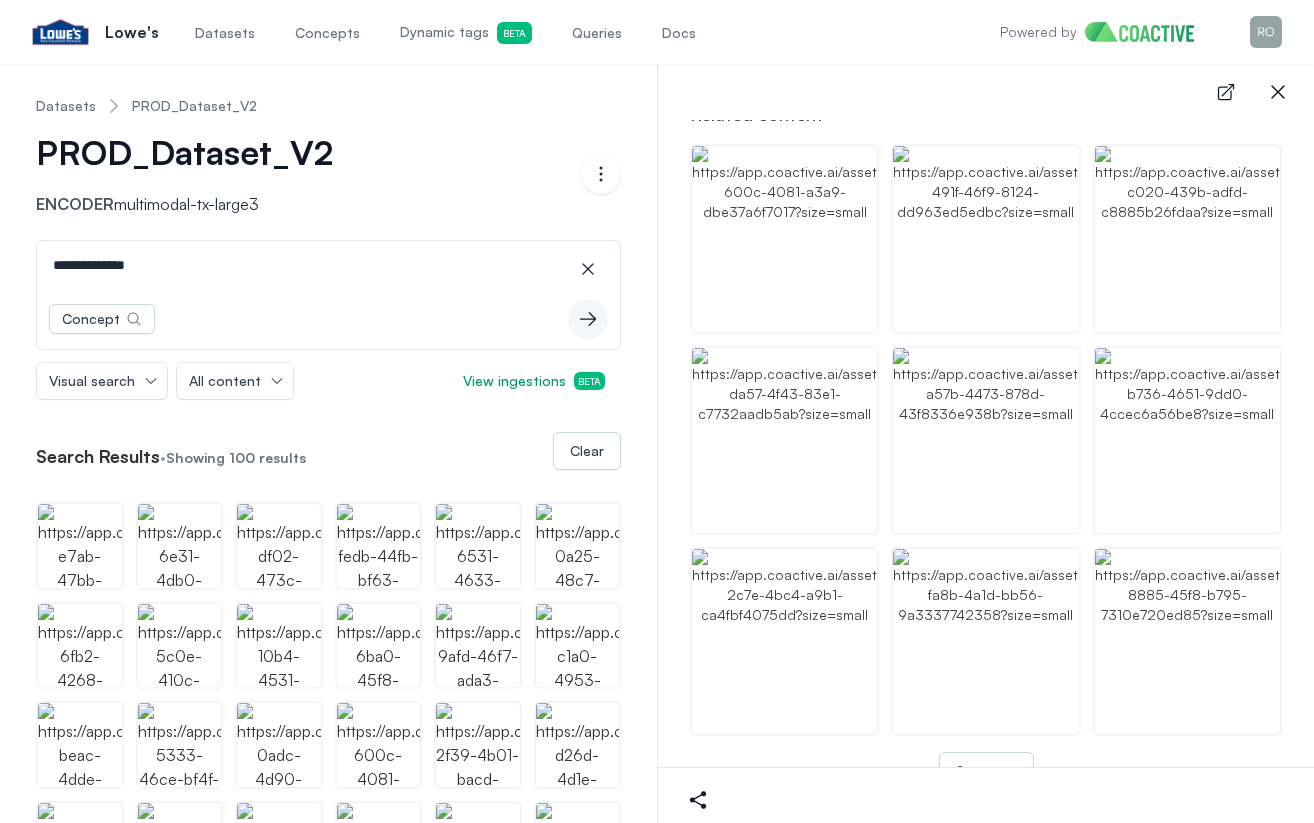 scroll, scrollTop: 1378, scrollLeft: 0, axis: vertical 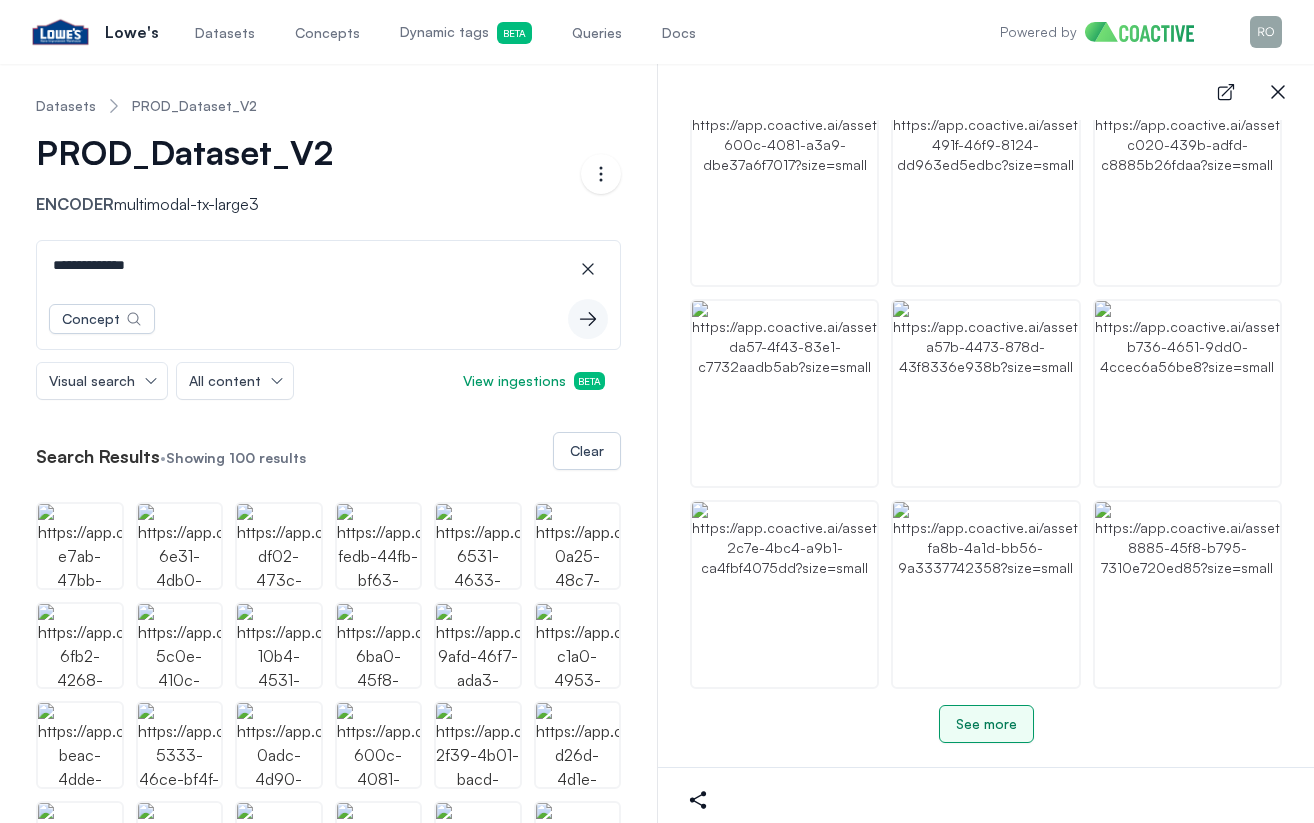 click on "See more" at bounding box center [986, 724] 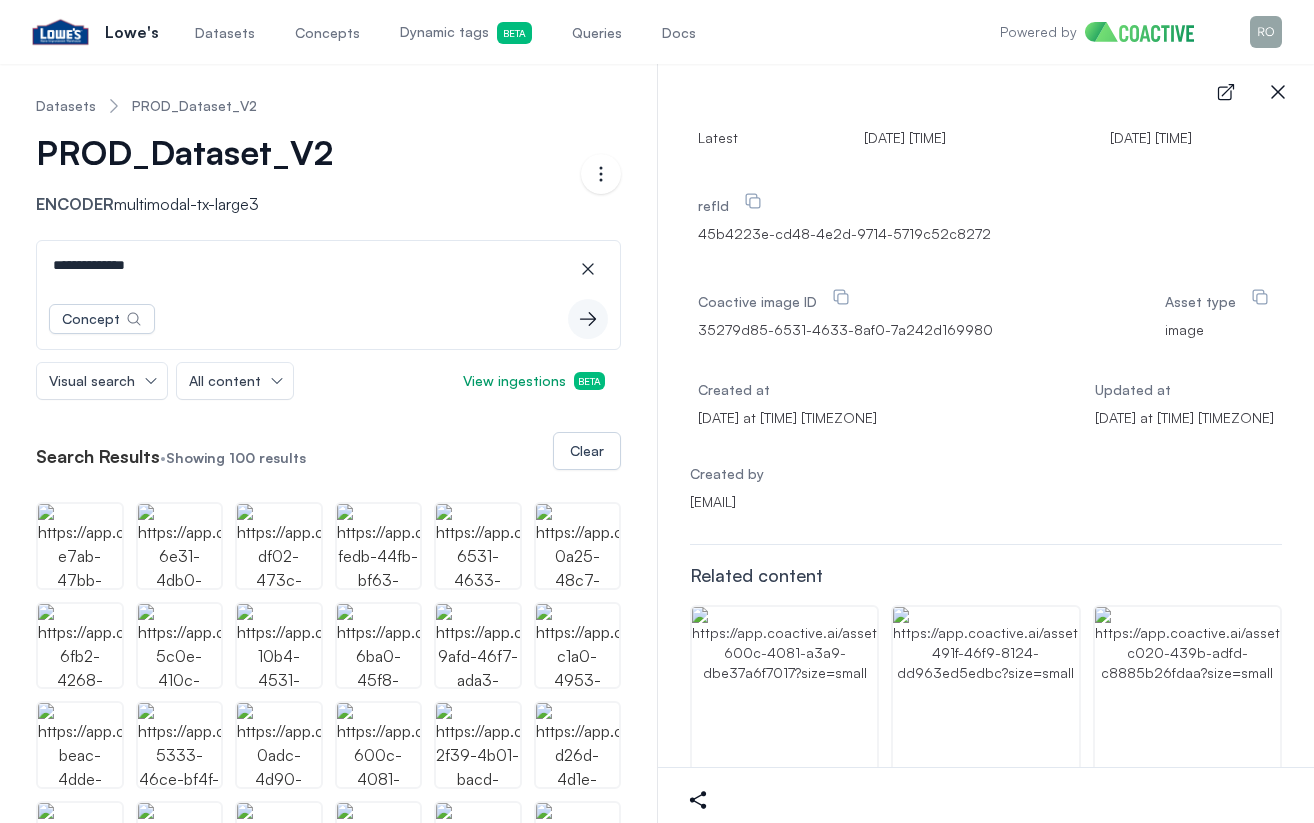 scroll, scrollTop: 0, scrollLeft: 0, axis: both 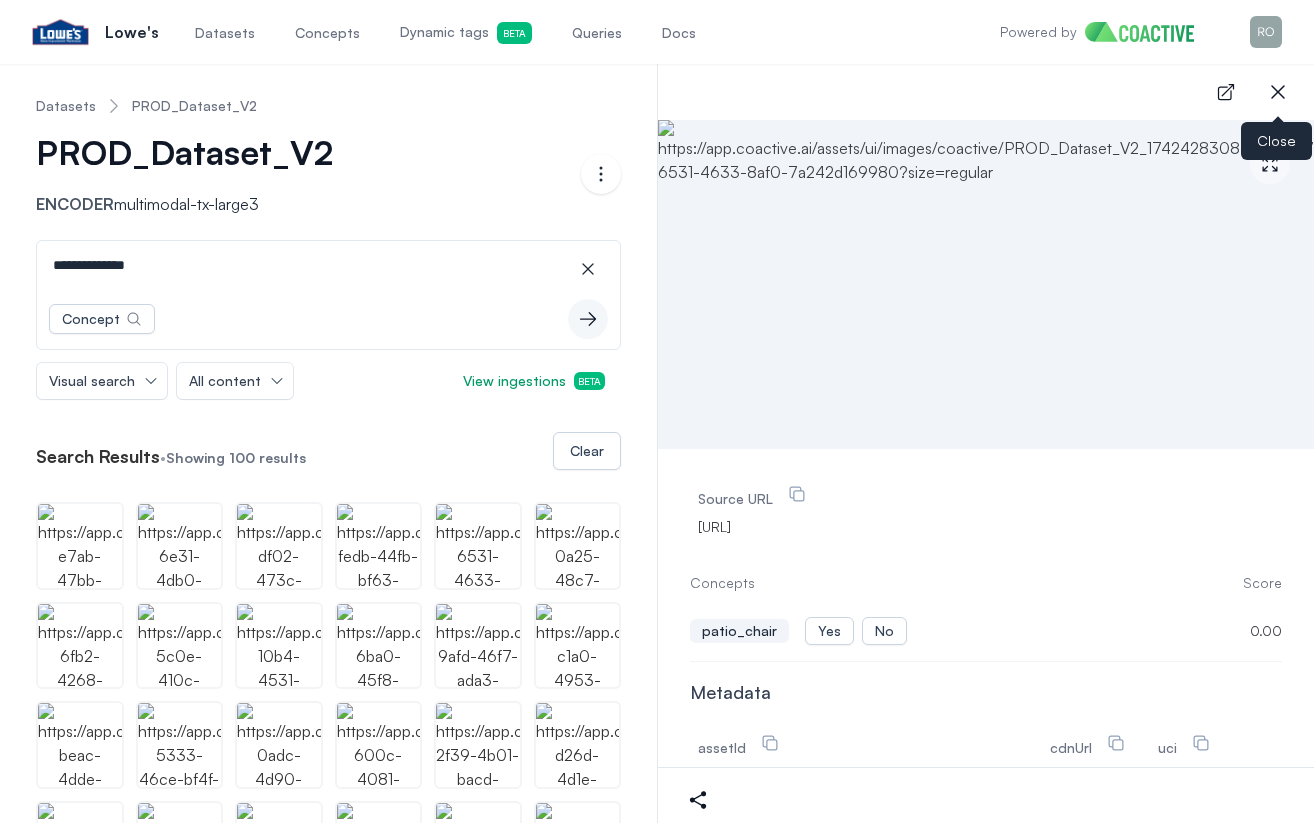 click 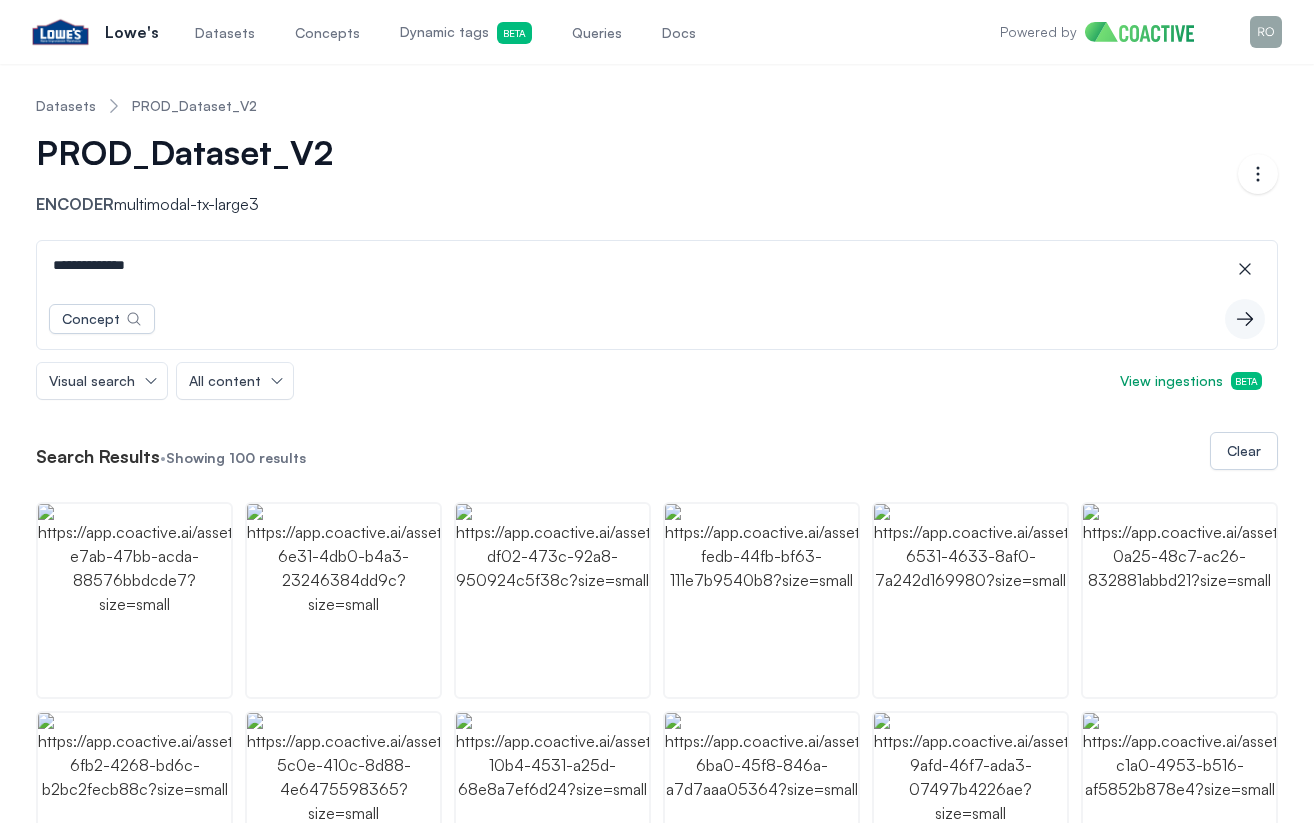 click on "Concepts" at bounding box center (327, 33) 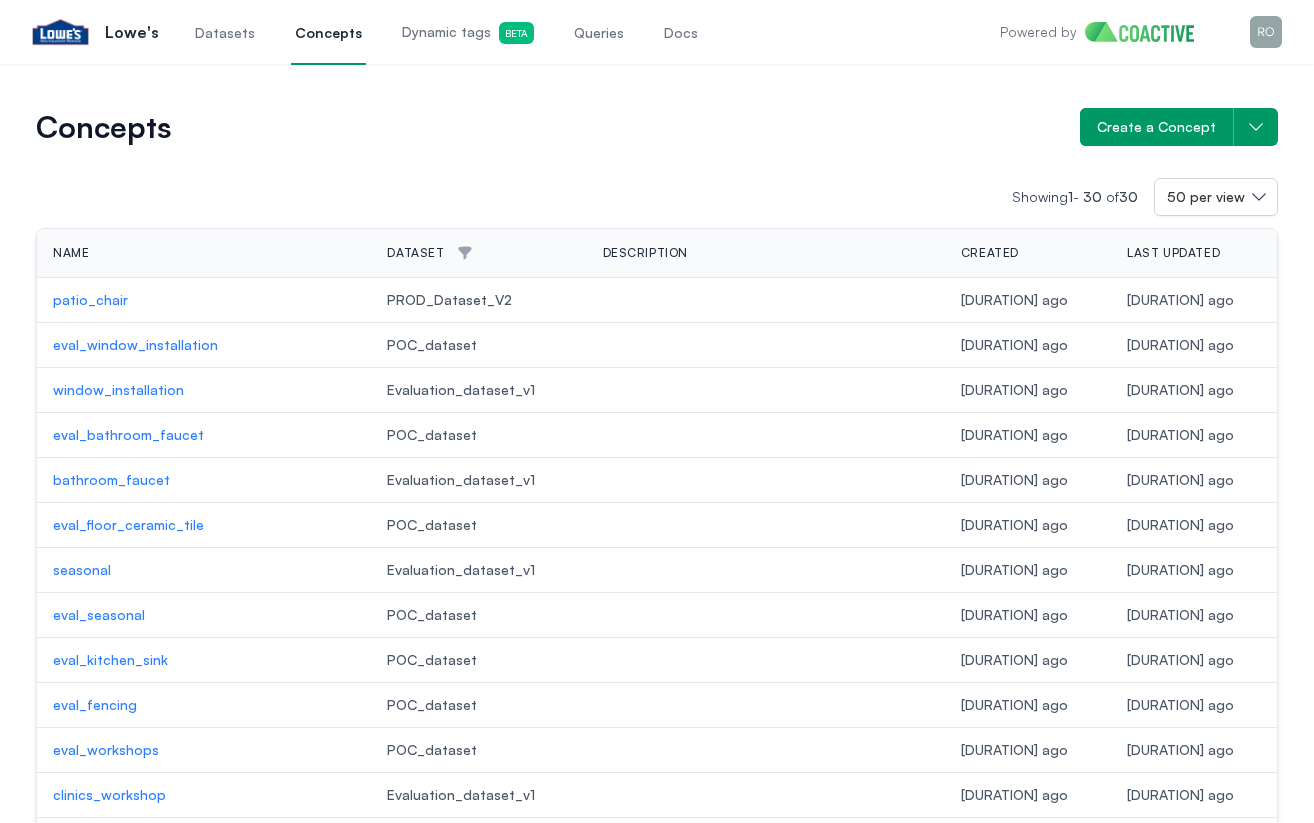 click on "patio_chair" at bounding box center [204, 300] 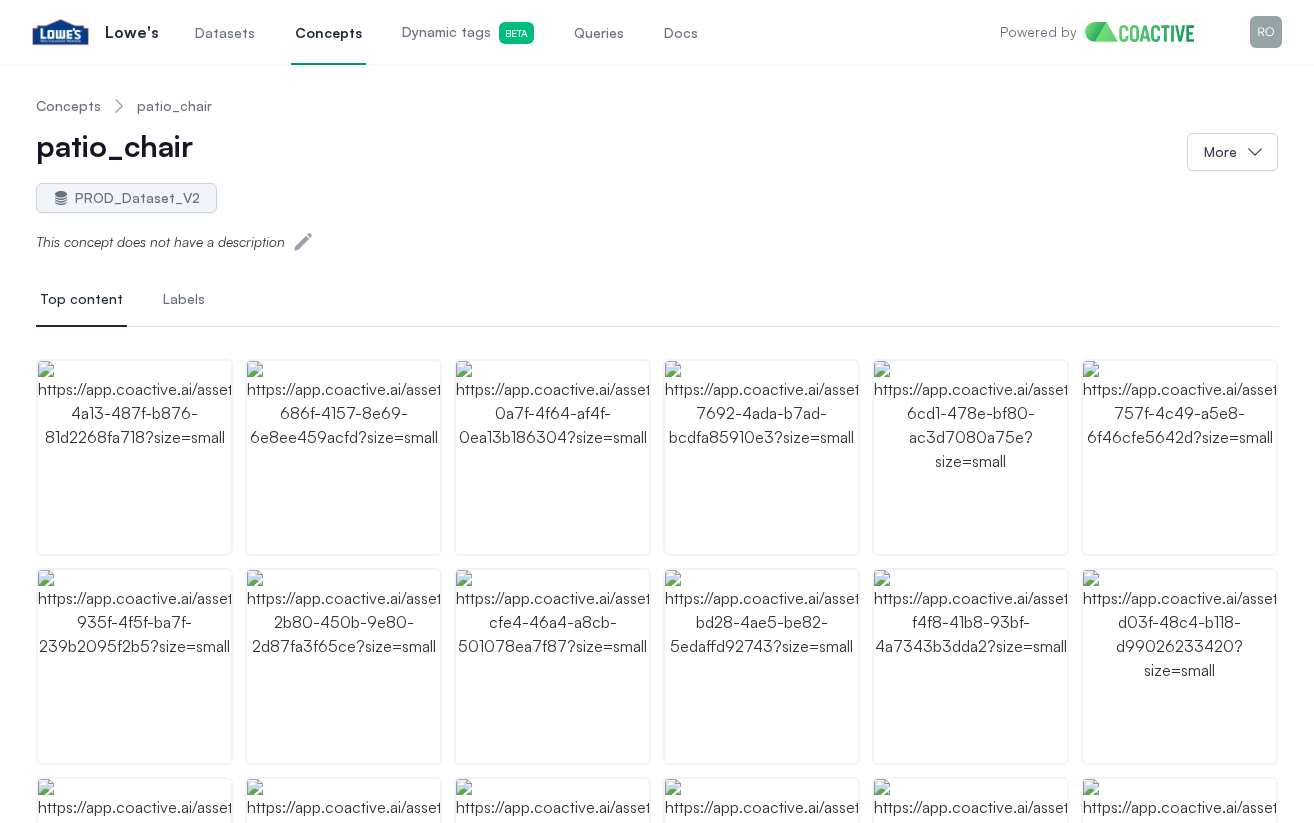 click on "Labels" at bounding box center (184, 299) 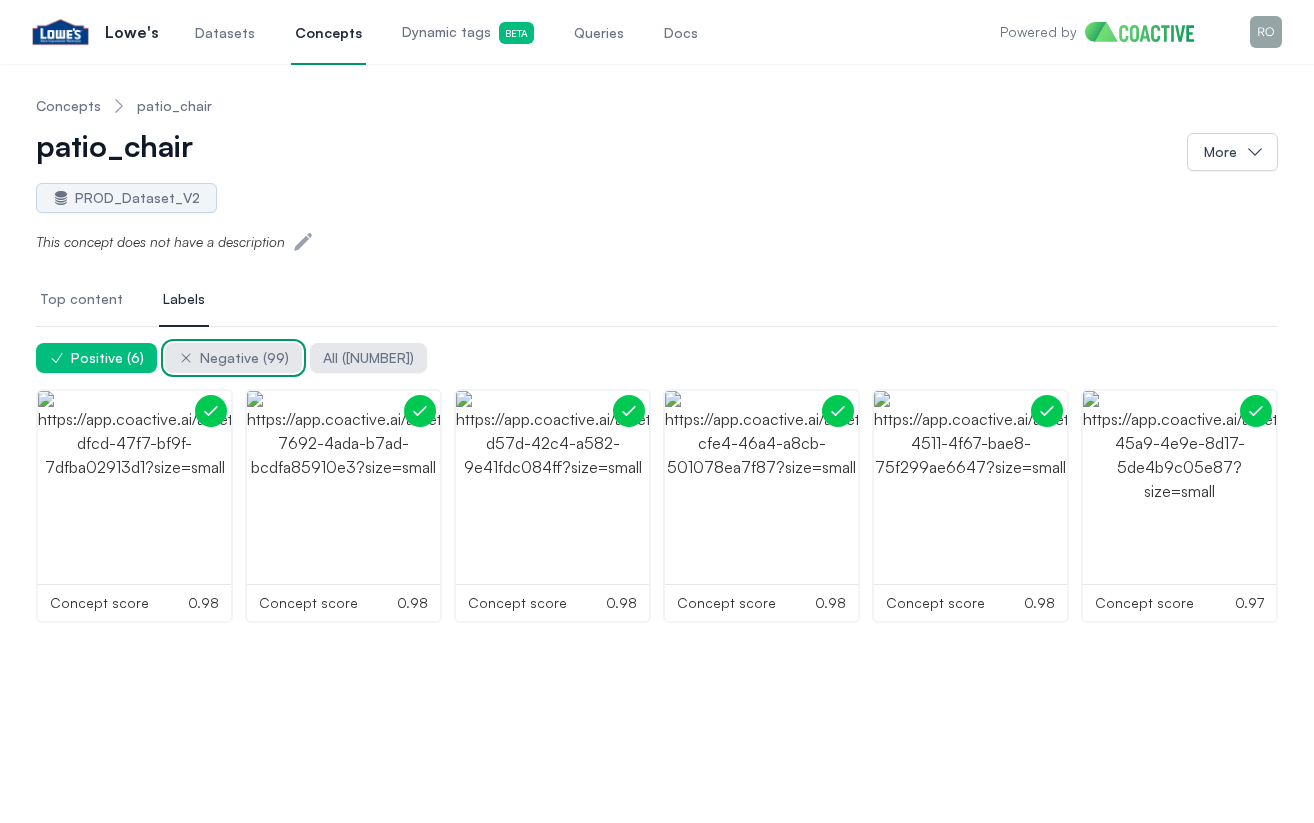 click on "Negative ( 99 )" at bounding box center [244, 358] 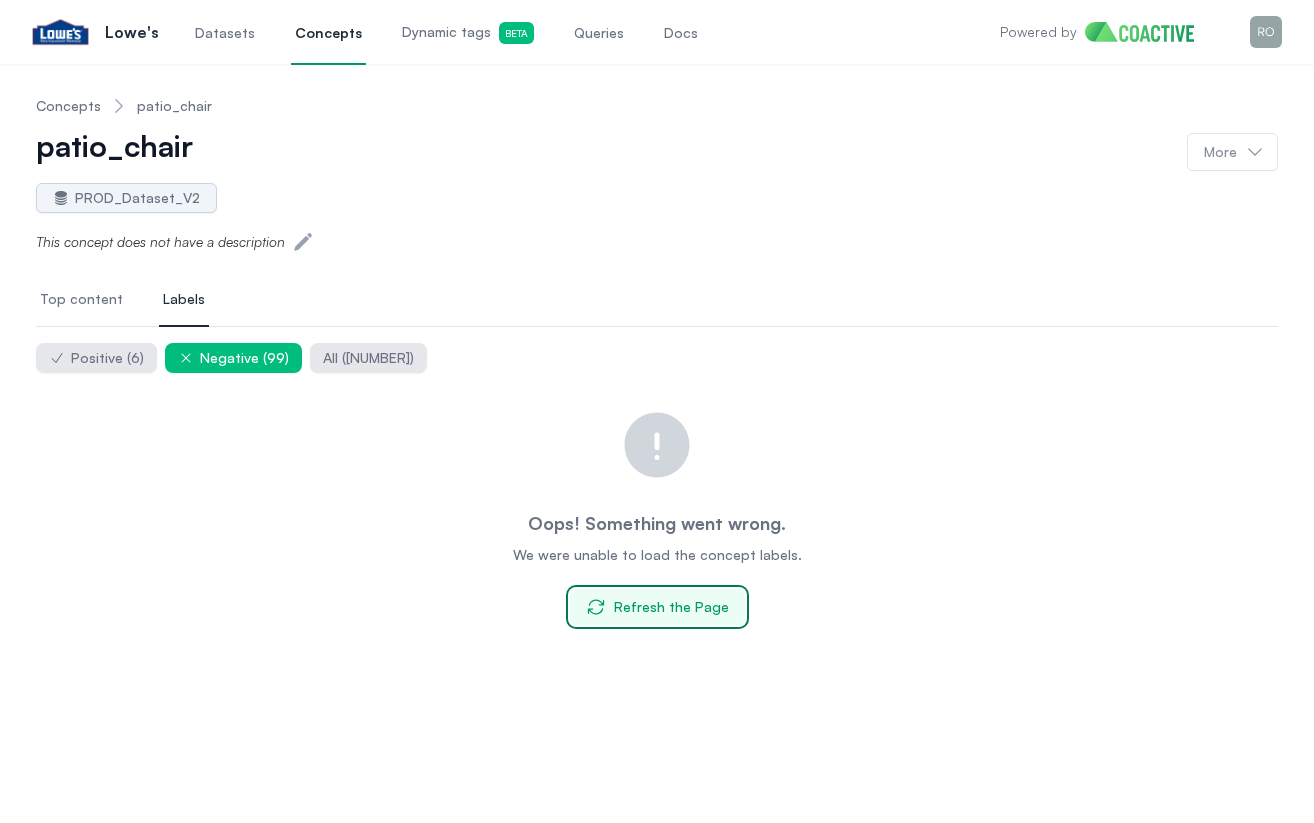click on "Refresh the Page" at bounding box center (657, 607) 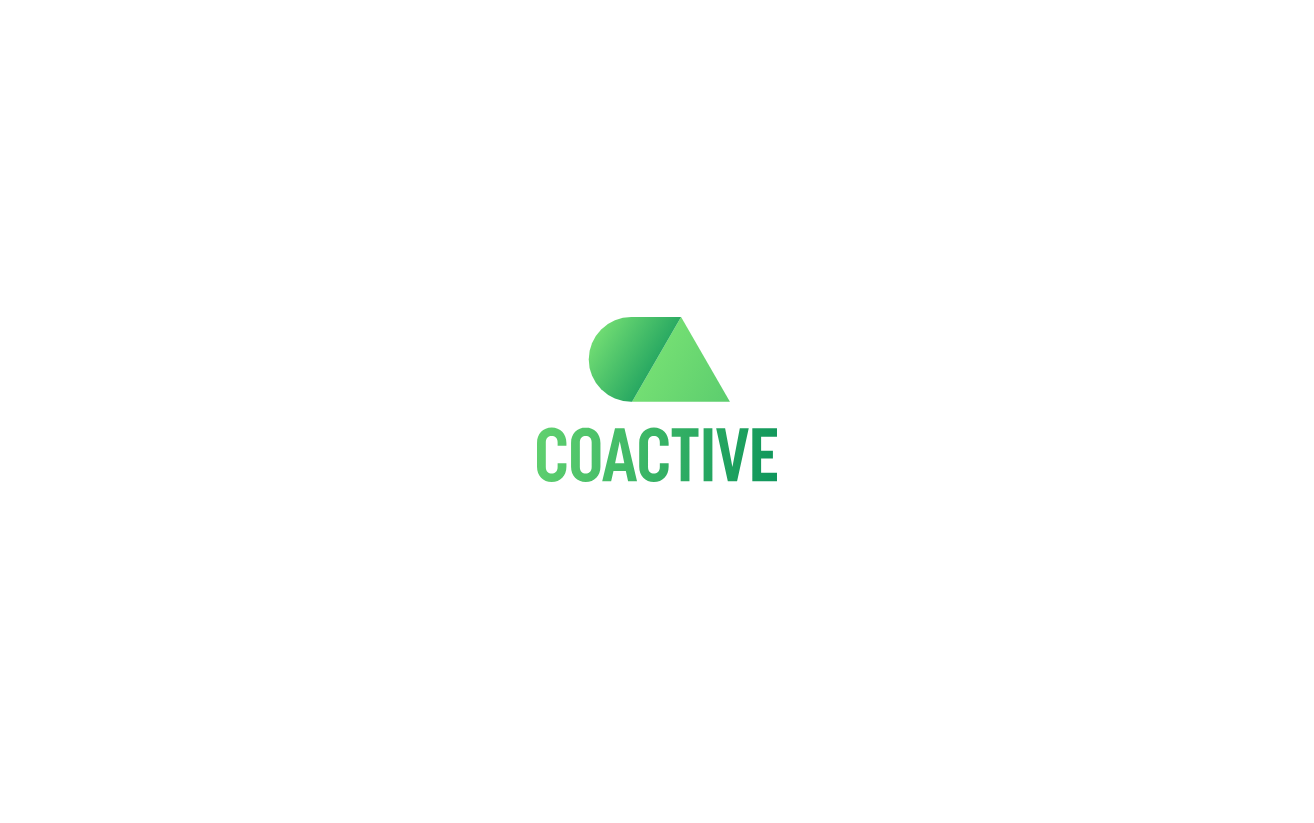 scroll, scrollTop: 0, scrollLeft: 0, axis: both 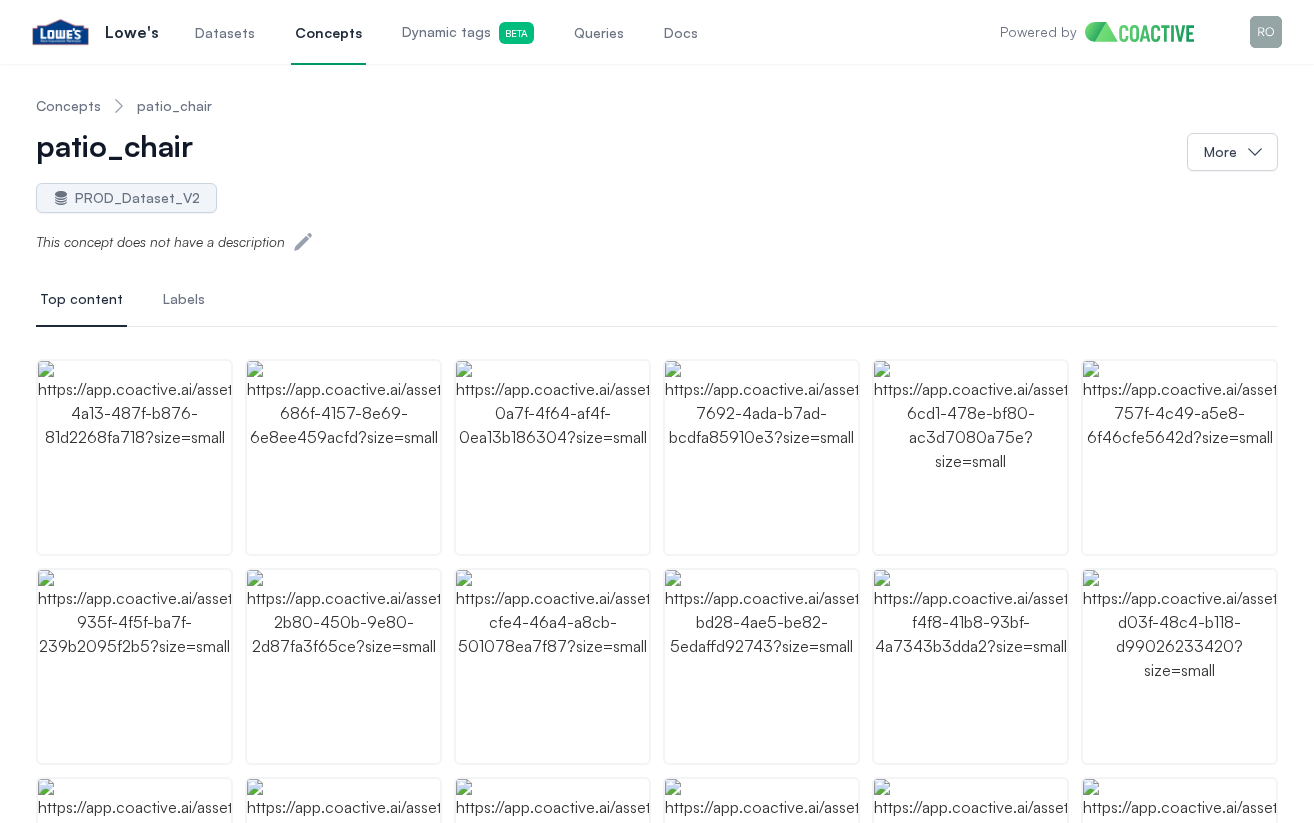 click on "Labels" at bounding box center (184, 299) 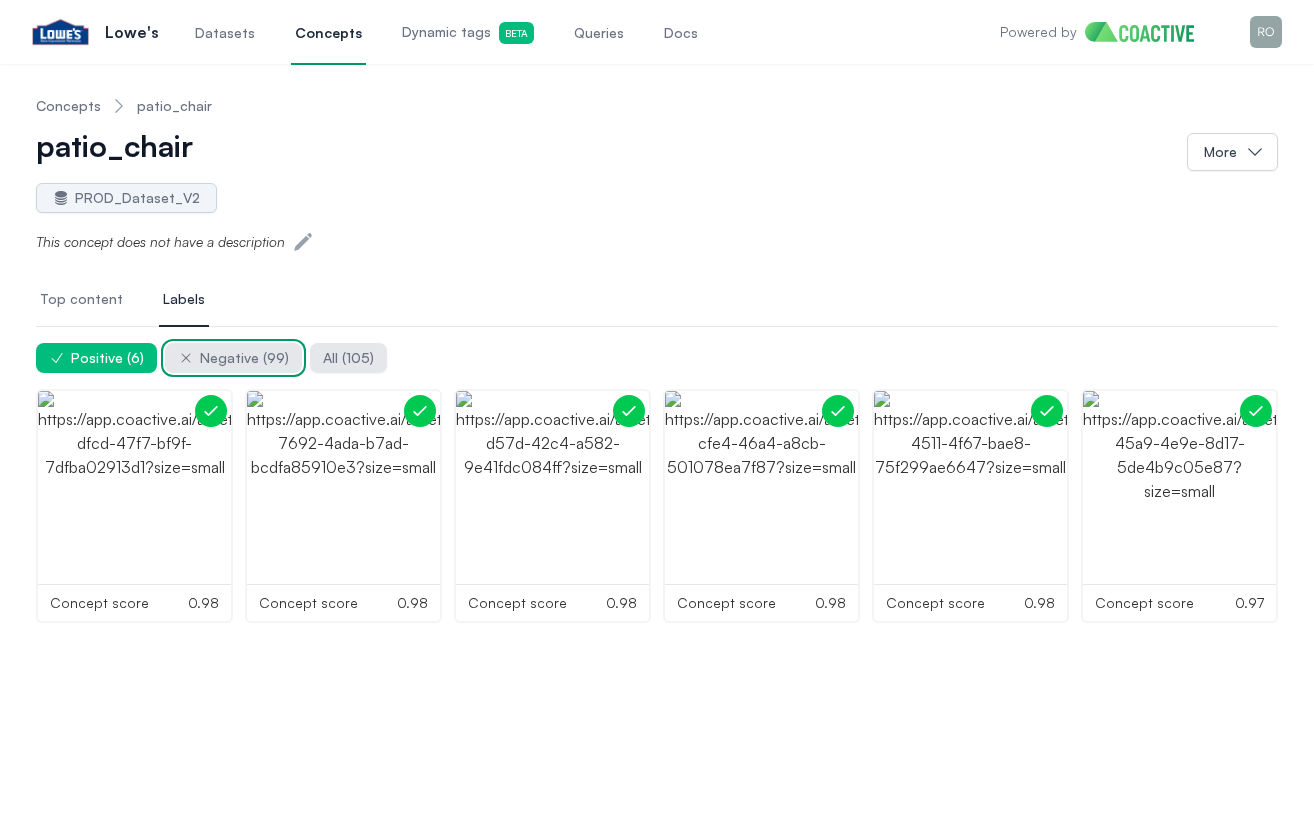 click on "Negative ( 99 )" at bounding box center (244, 358) 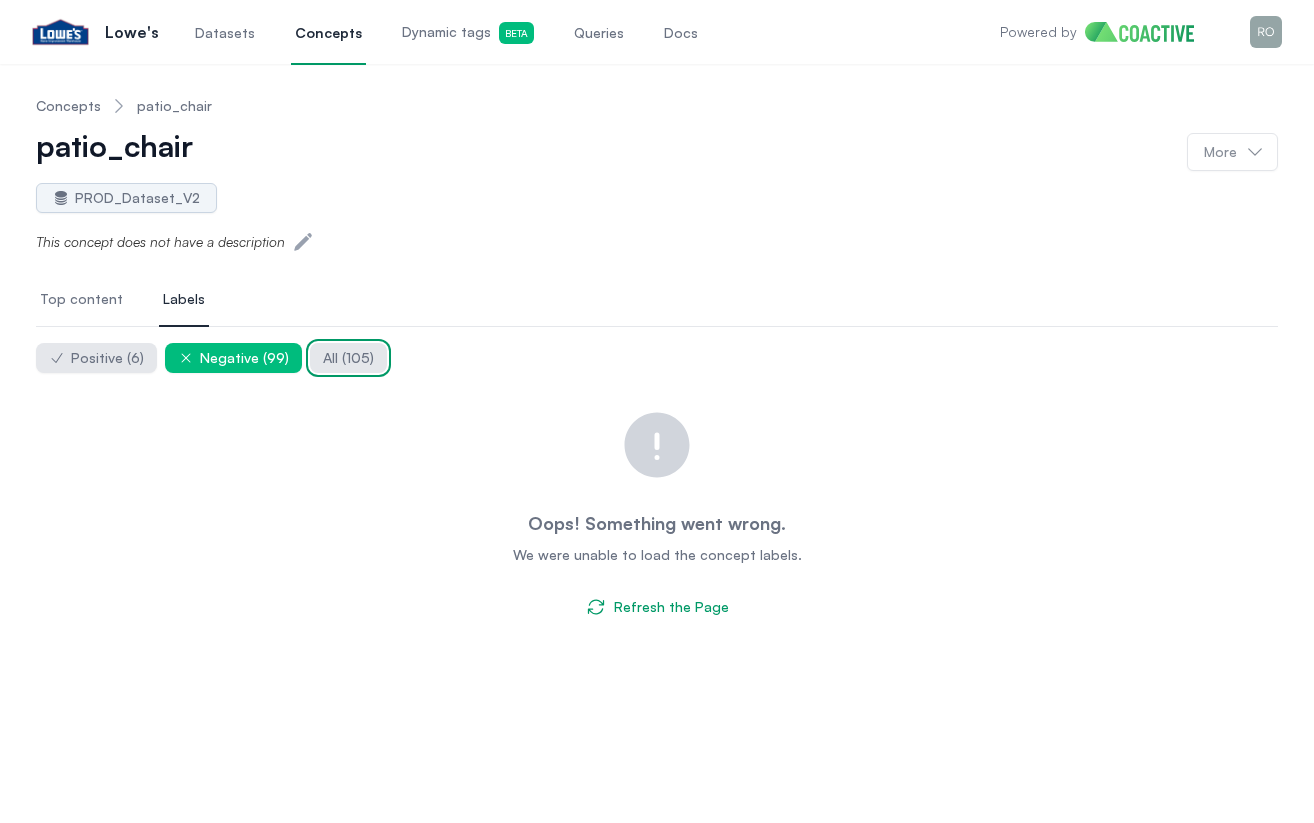 click on "All ( 105 )" at bounding box center [348, 358] 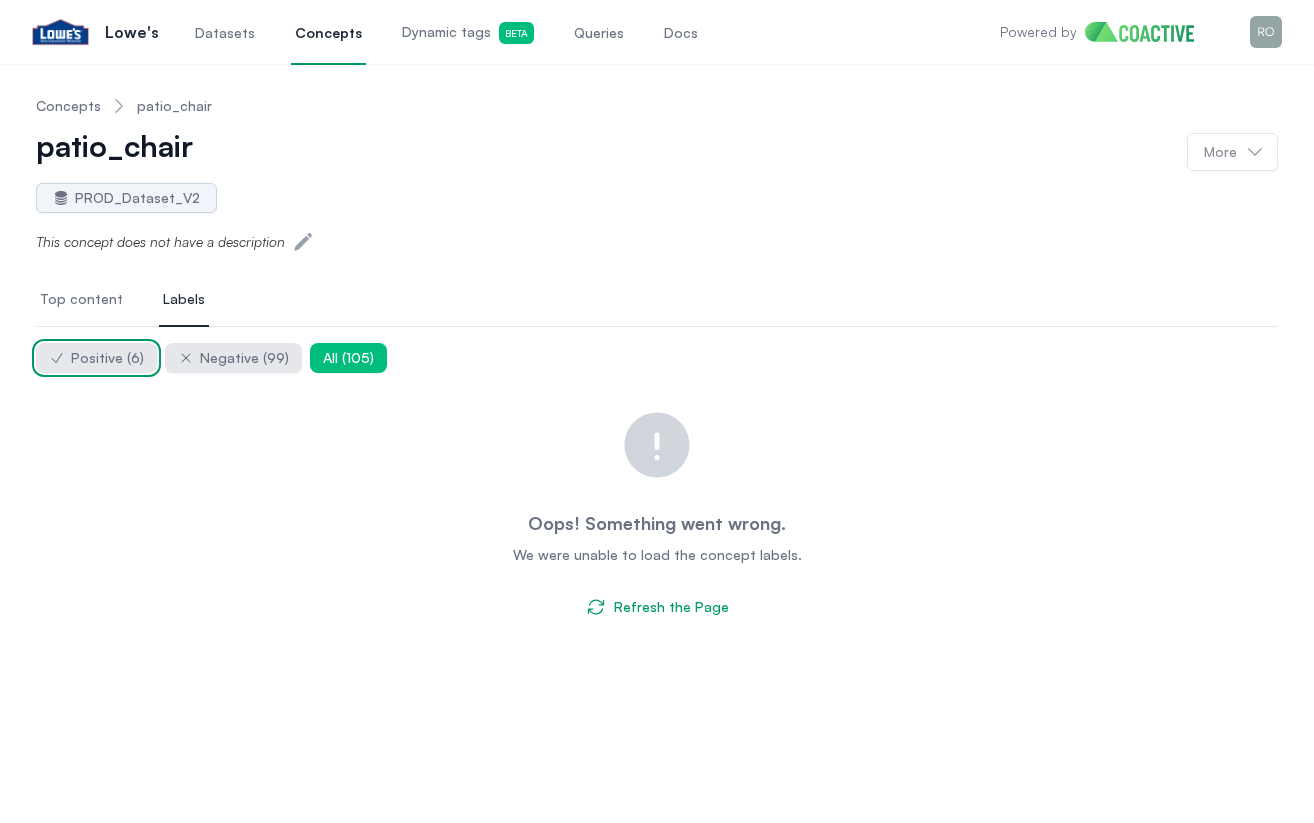 click on "Positive ( 6 )" at bounding box center (107, 358) 